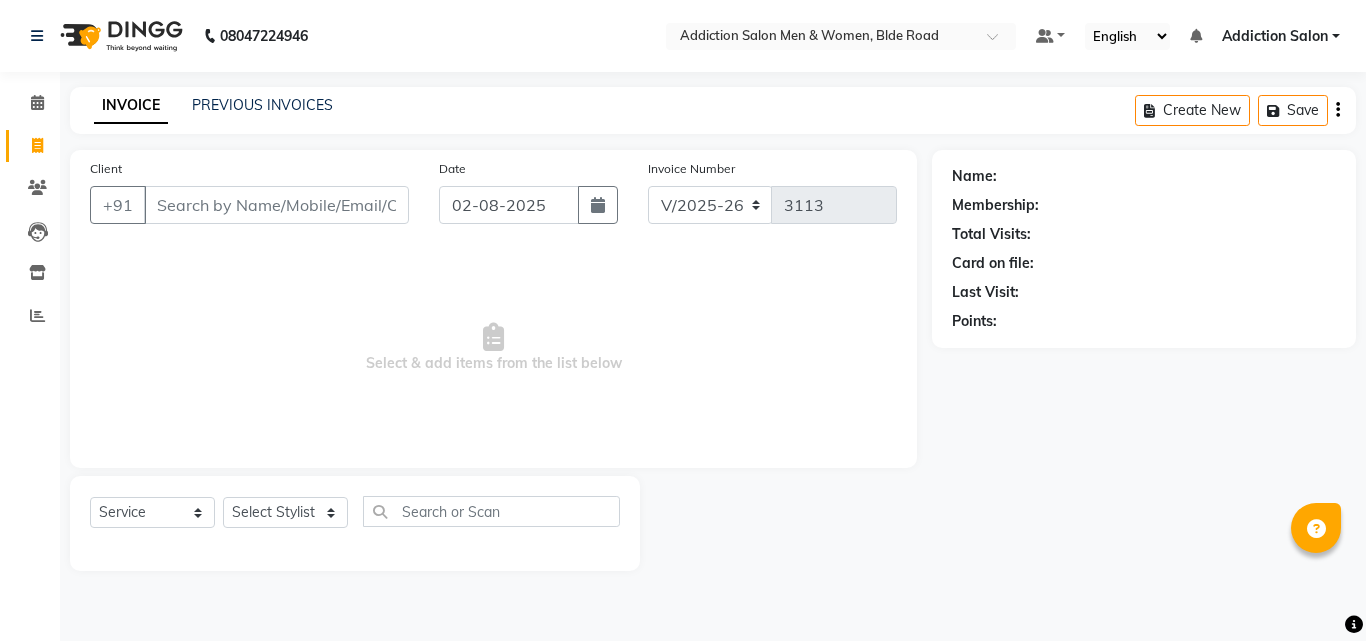 select on "6595" 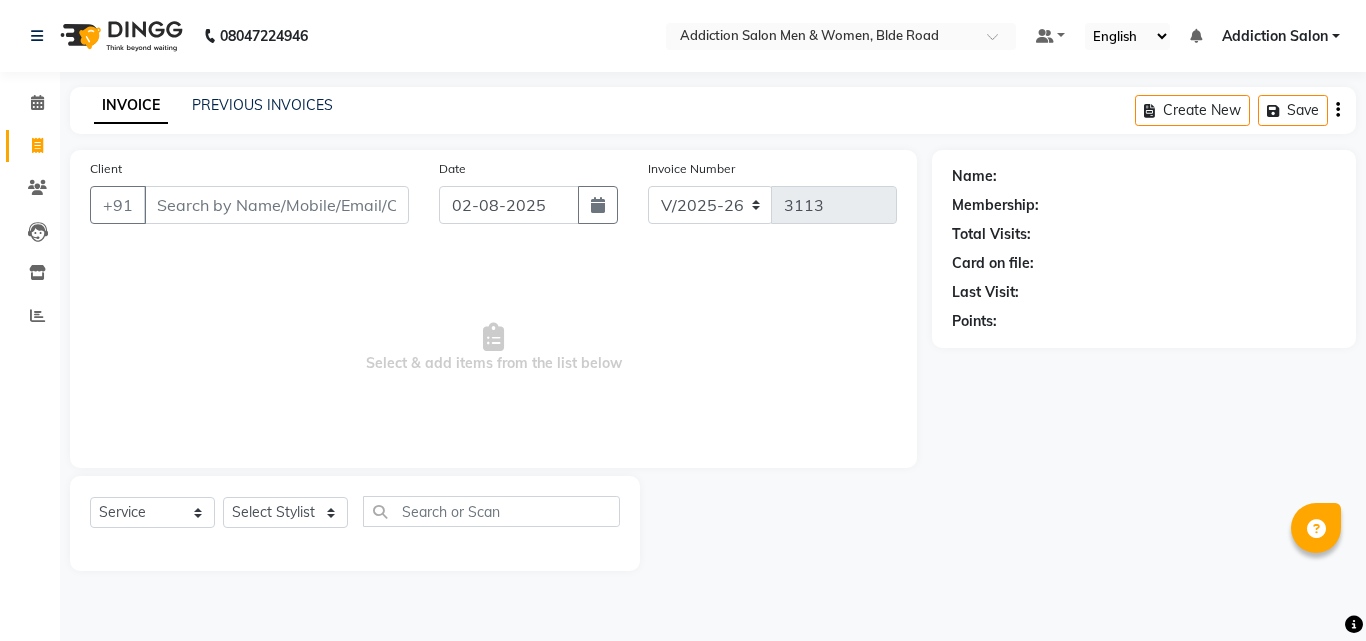 scroll, scrollTop: 0, scrollLeft: 0, axis: both 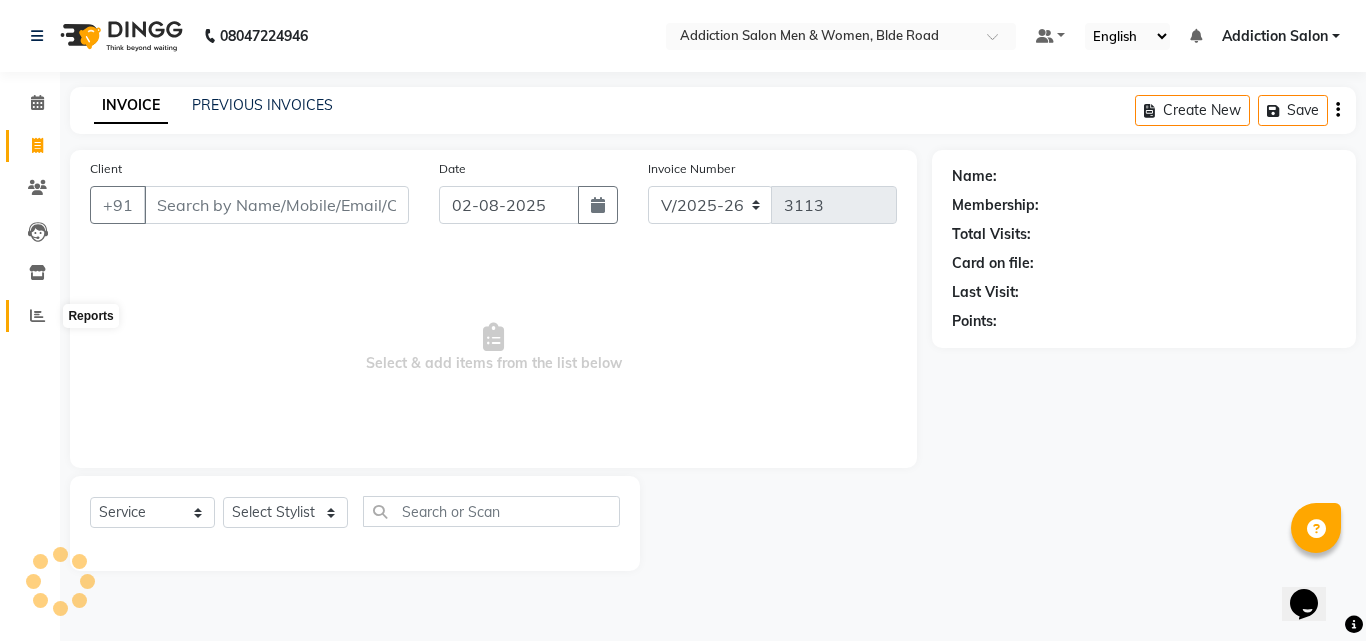 click 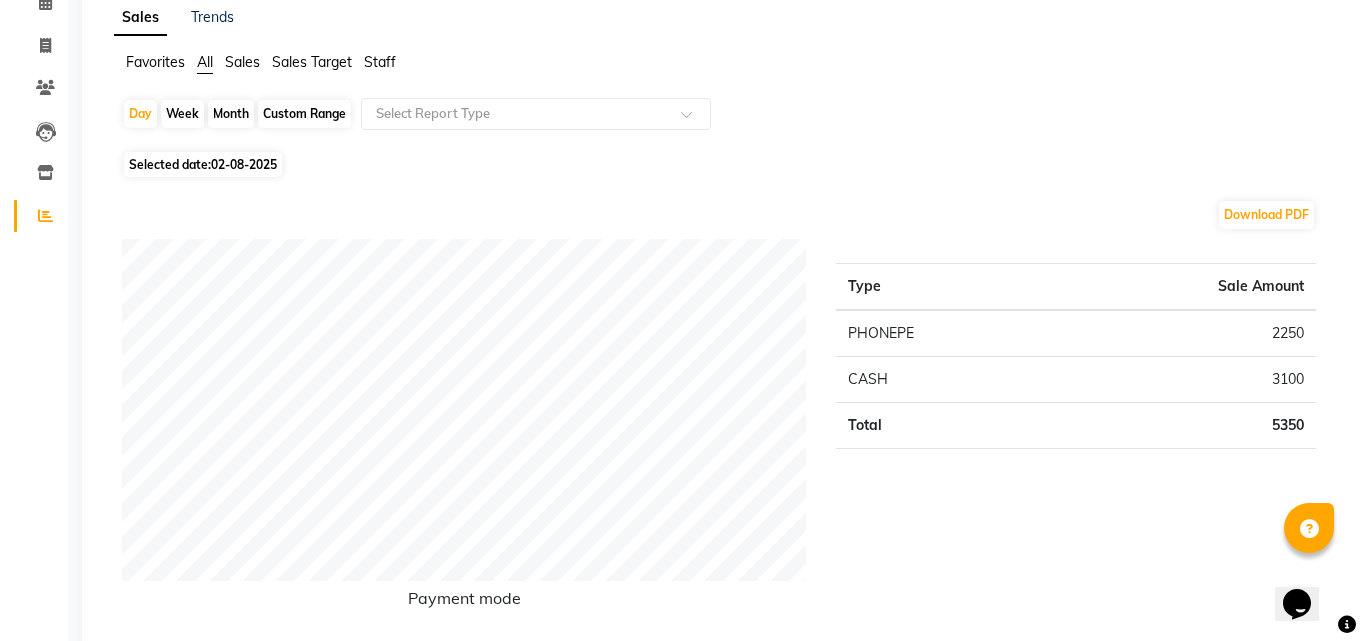 scroll, scrollTop: 0, scrollLeft: 0, axis: both 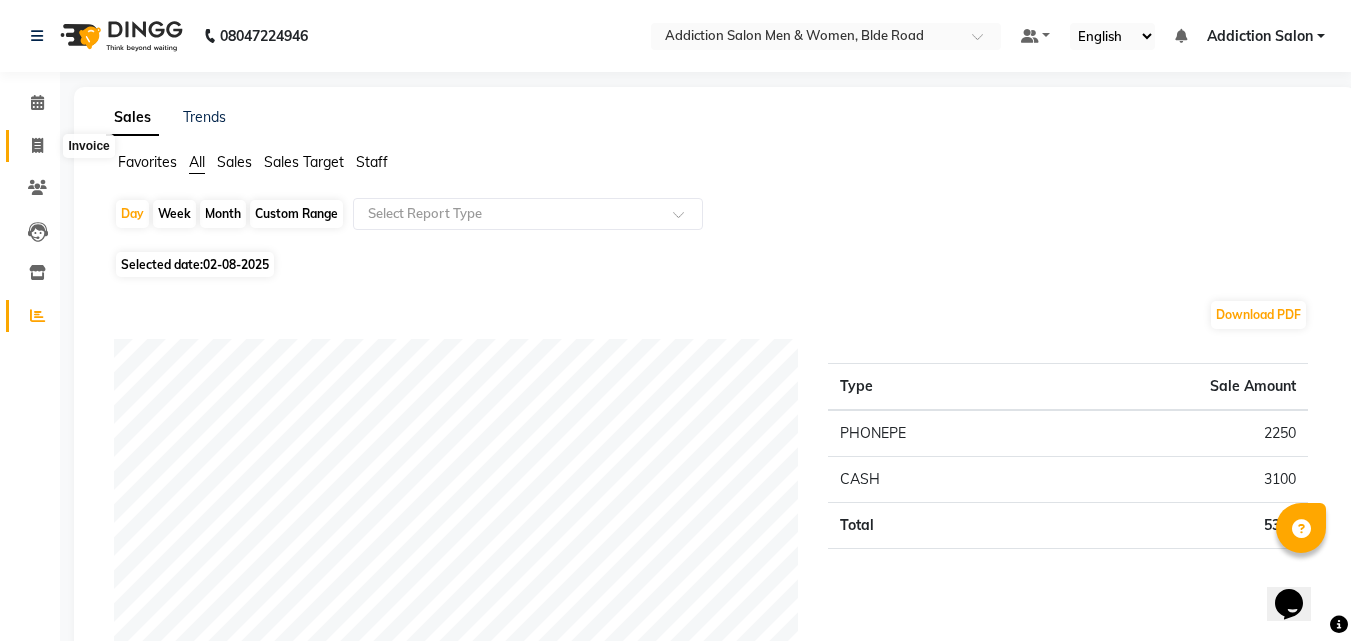 click 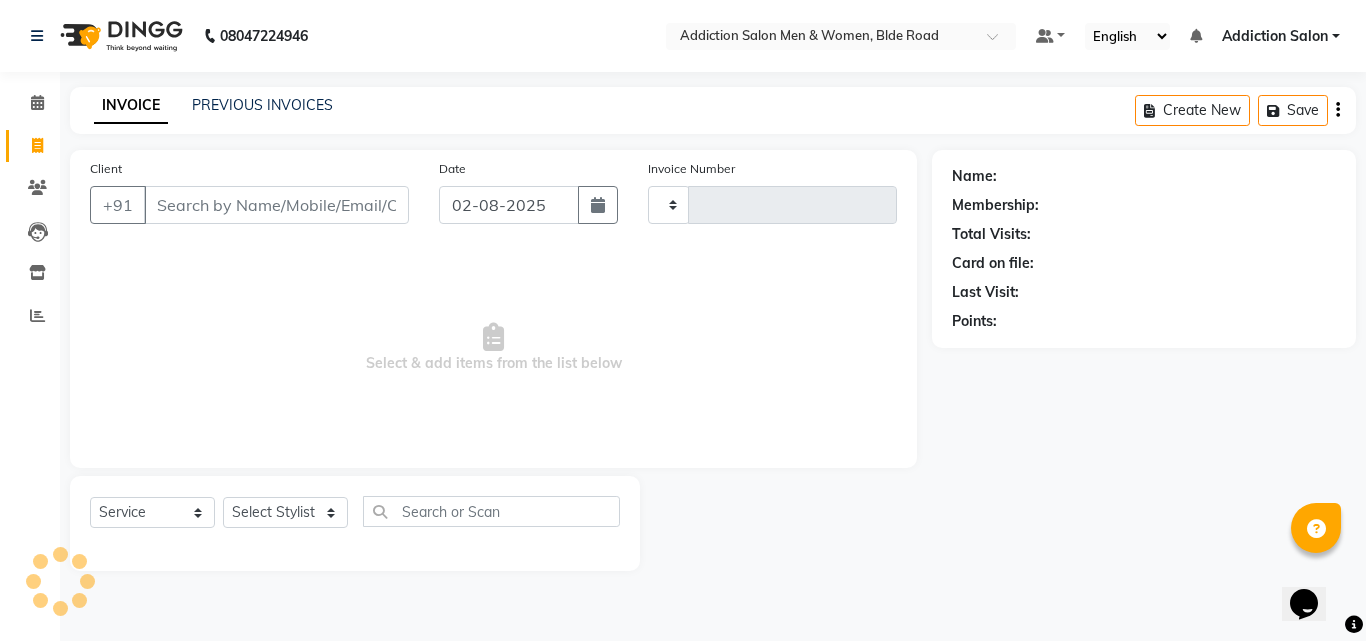 type on "3113" 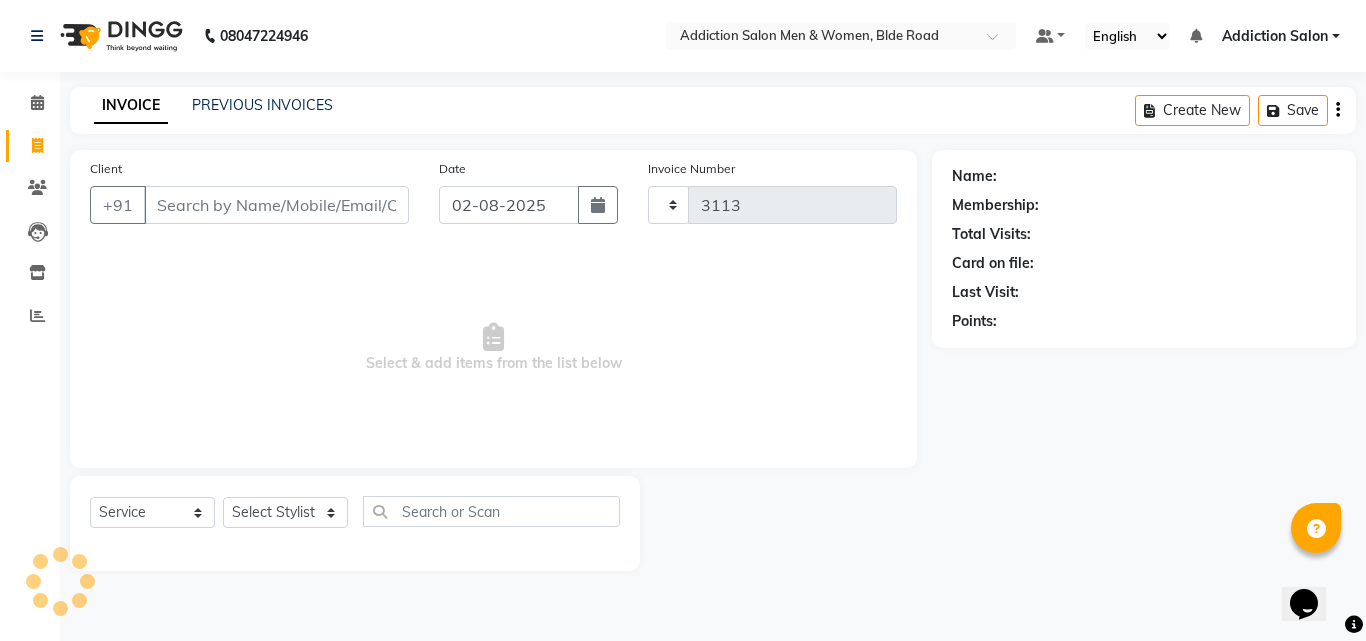select on "6595" 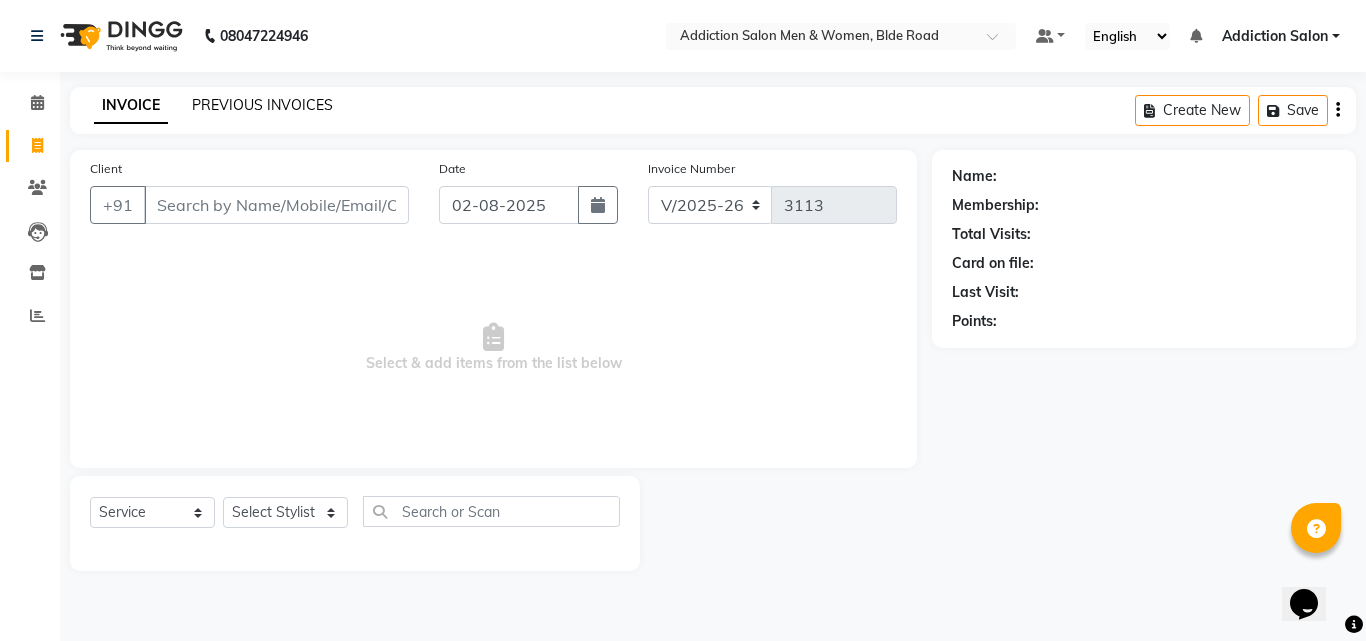 click on "PREVIOUS INVOICES" 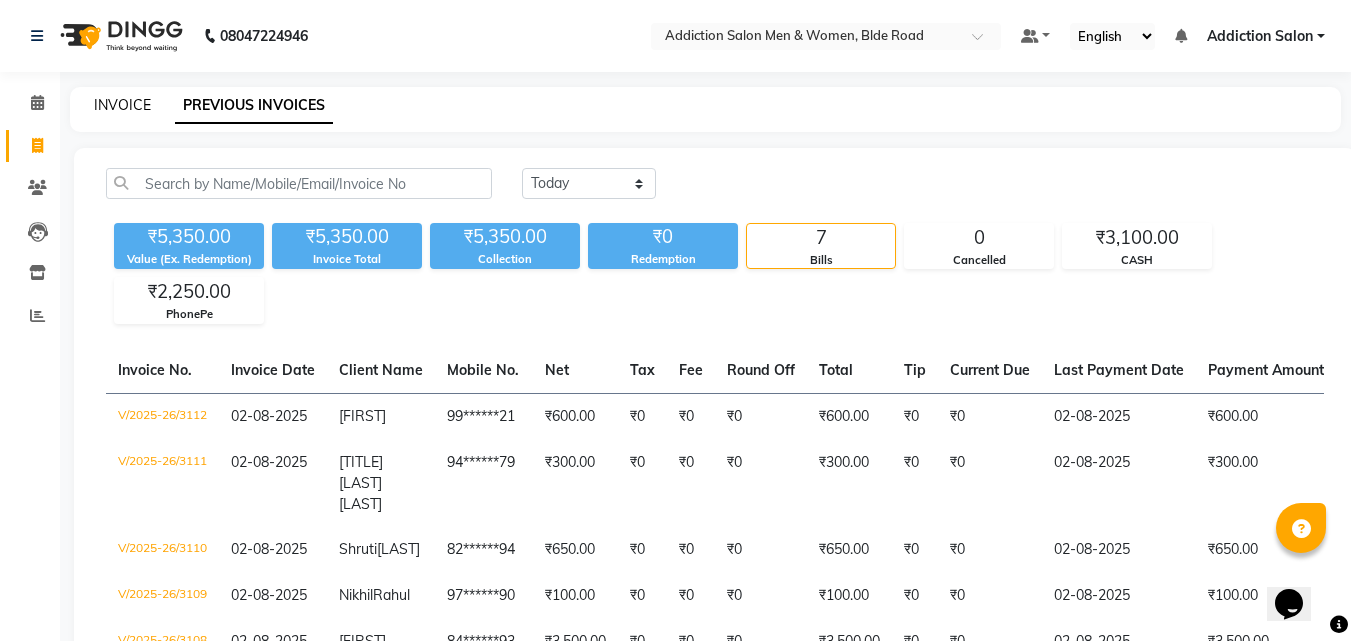 click on "INVOICE" 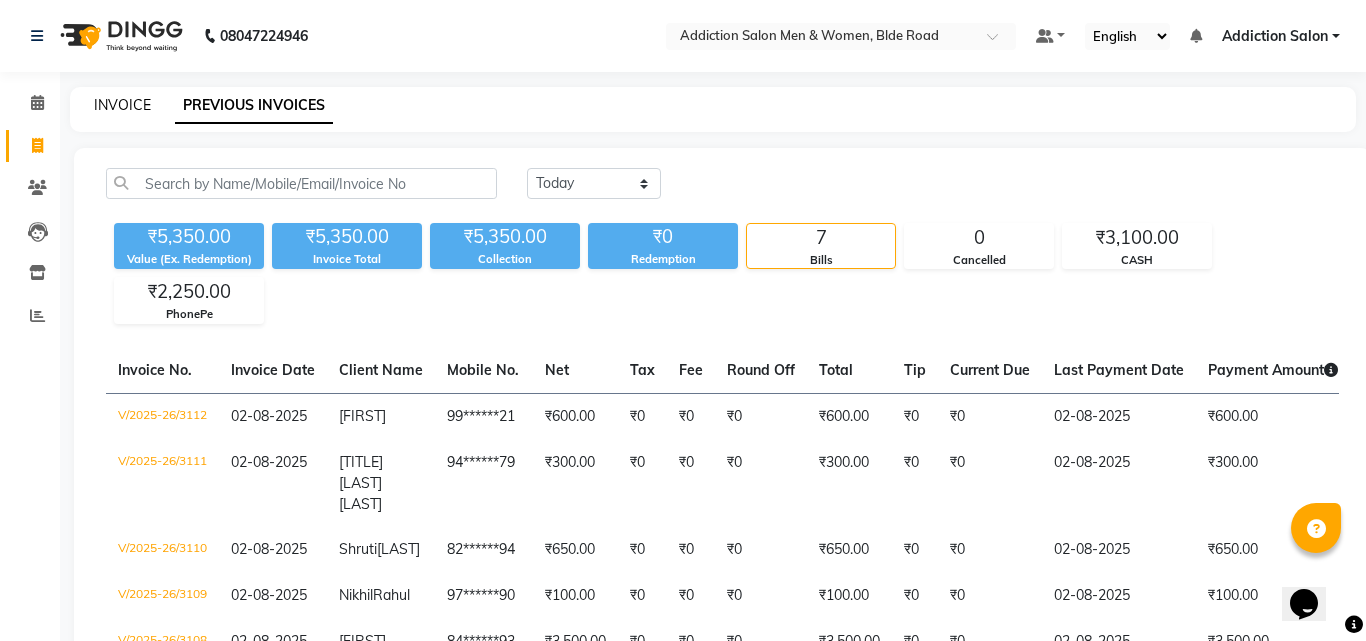 select on "service" 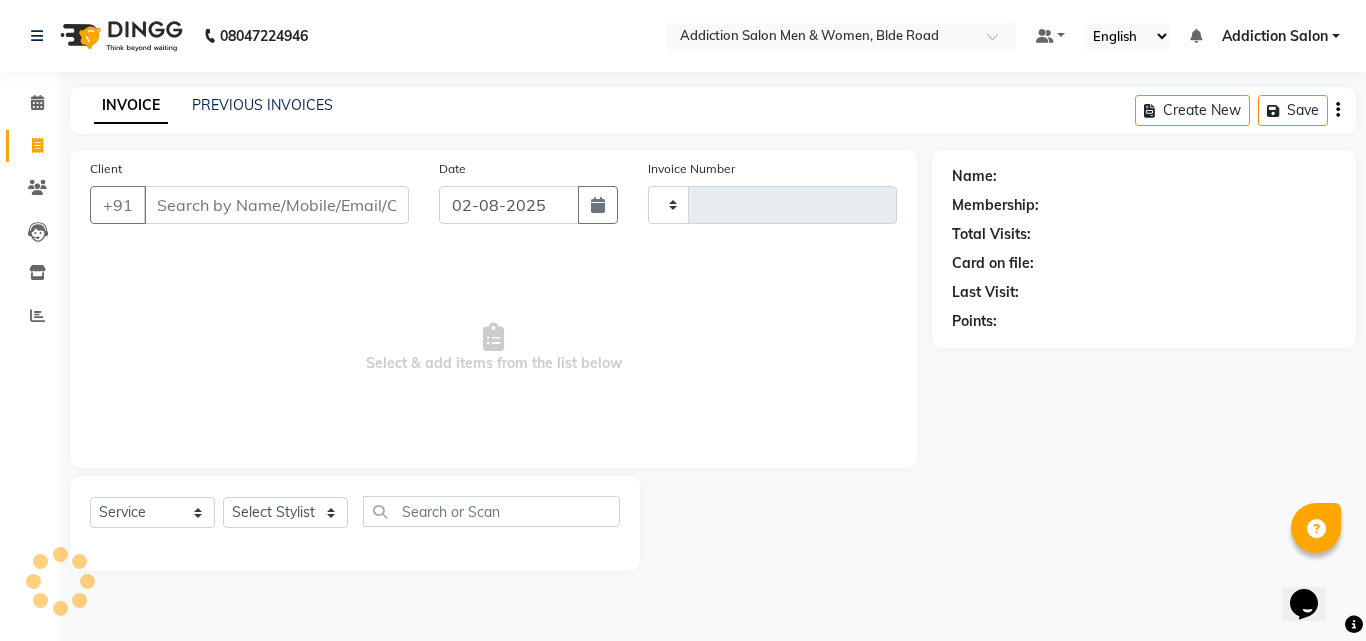 type on "3113" 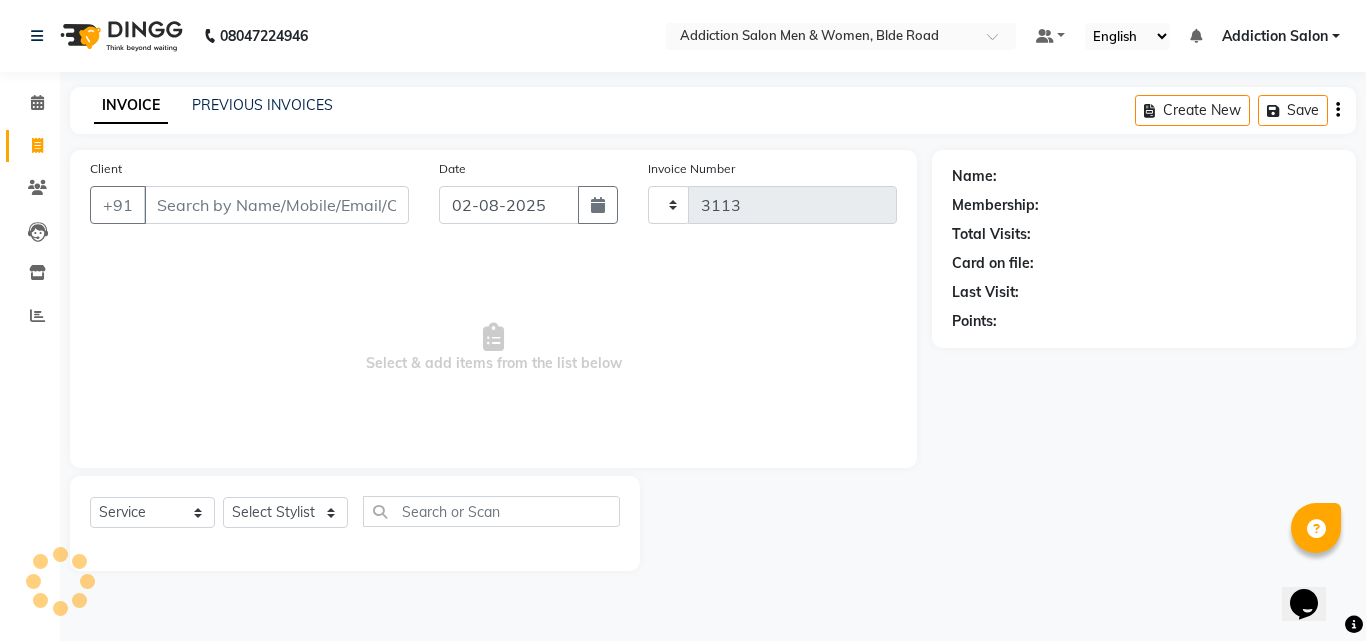 select on "6595" 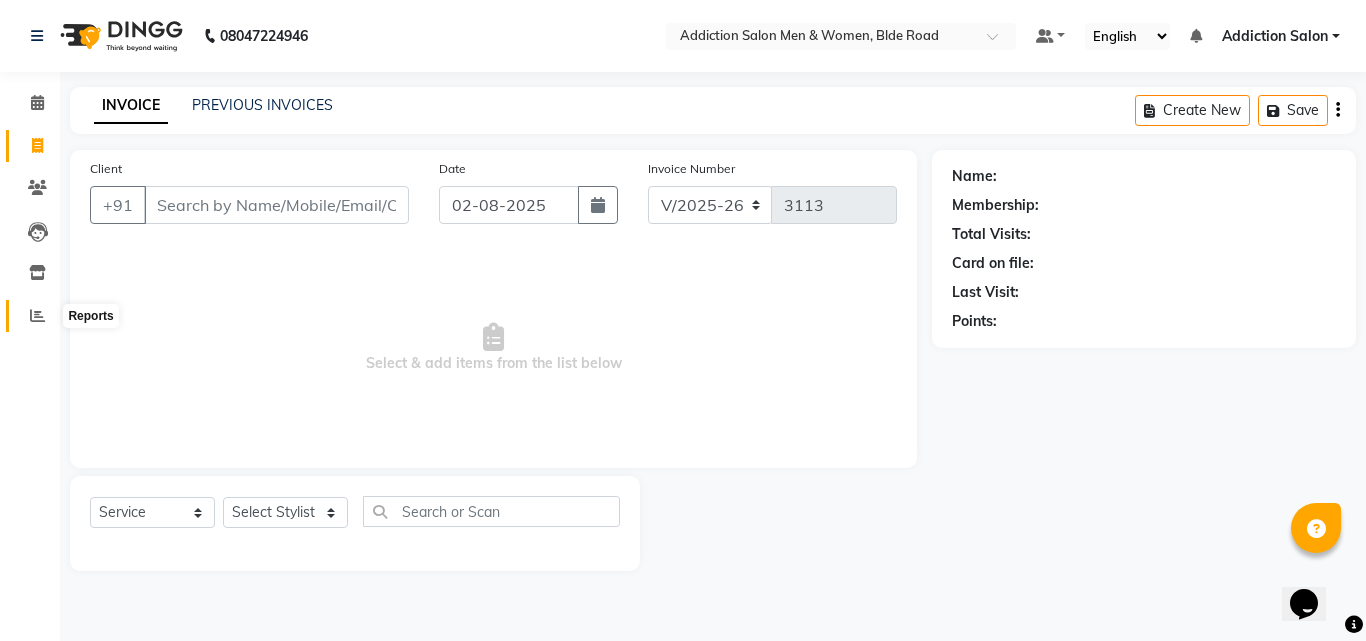 click 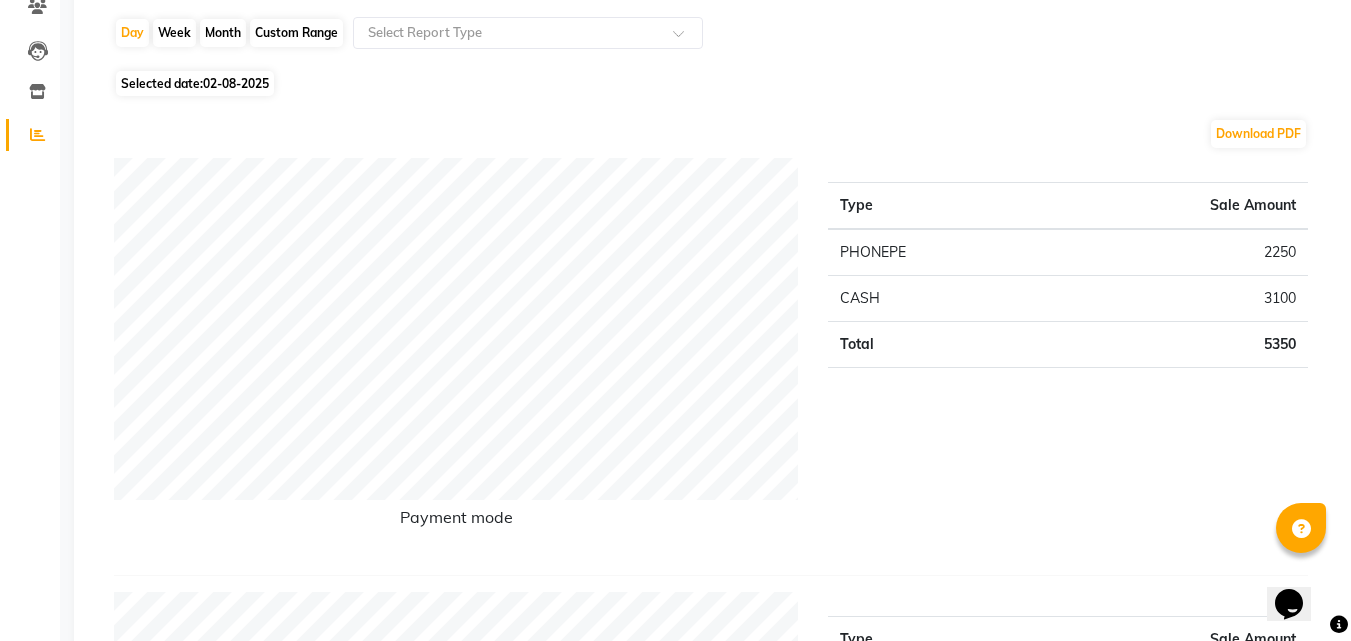 scroll, scrollTop: 0, scrollLeft: 0, axis: both 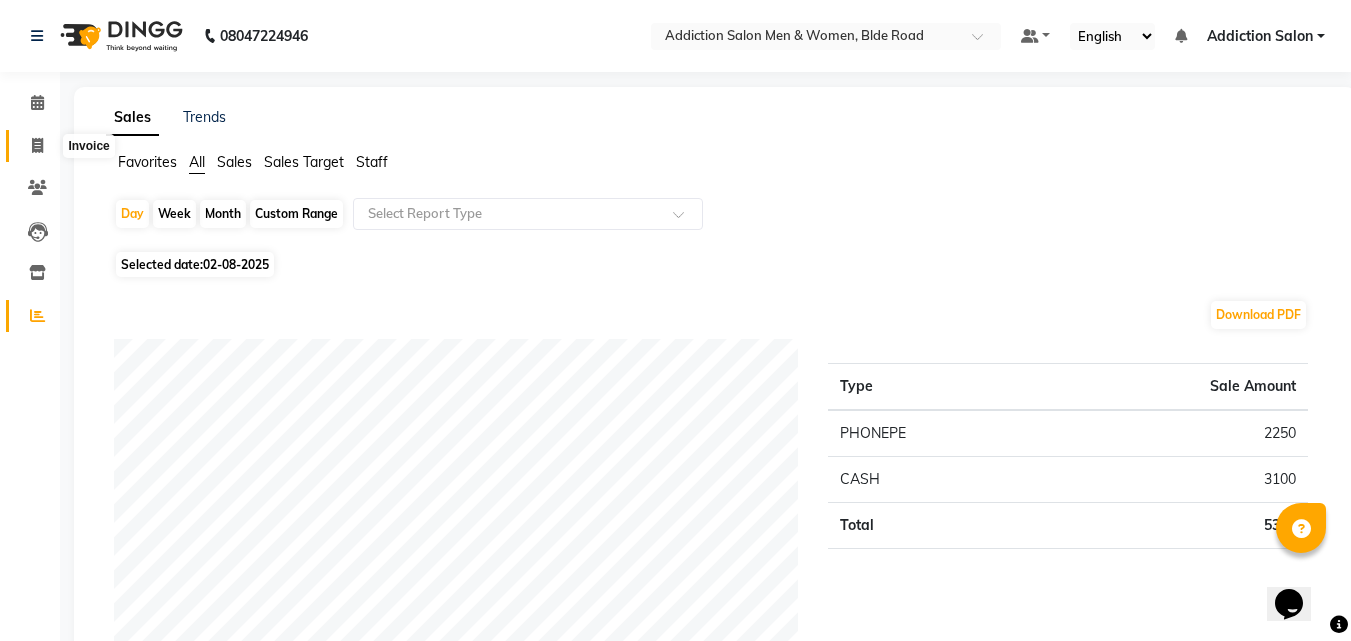 click 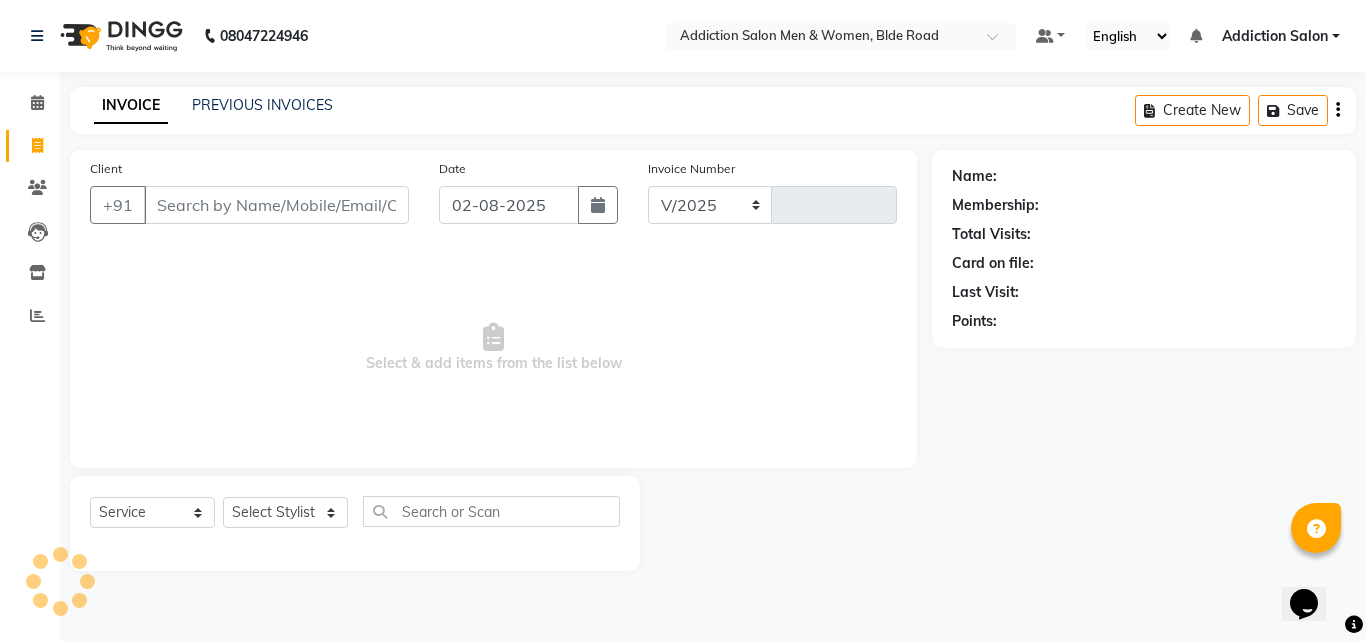 select on "6595" 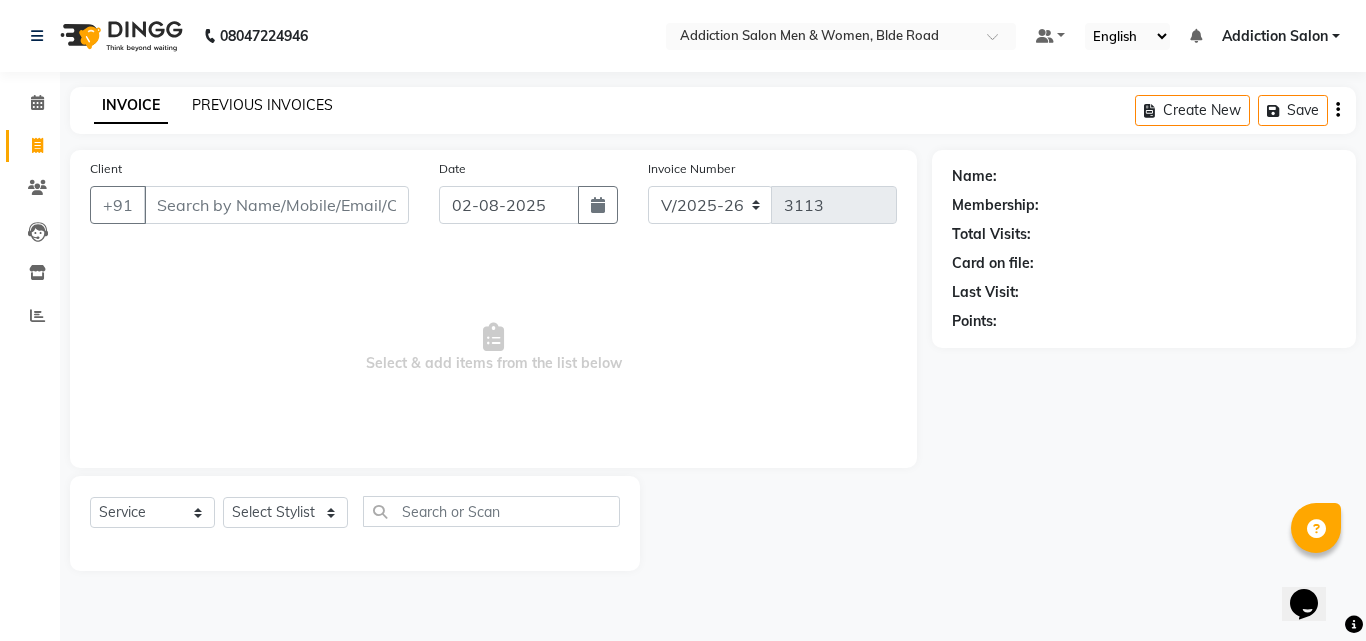 click on "PREVIOUS INVOICES" 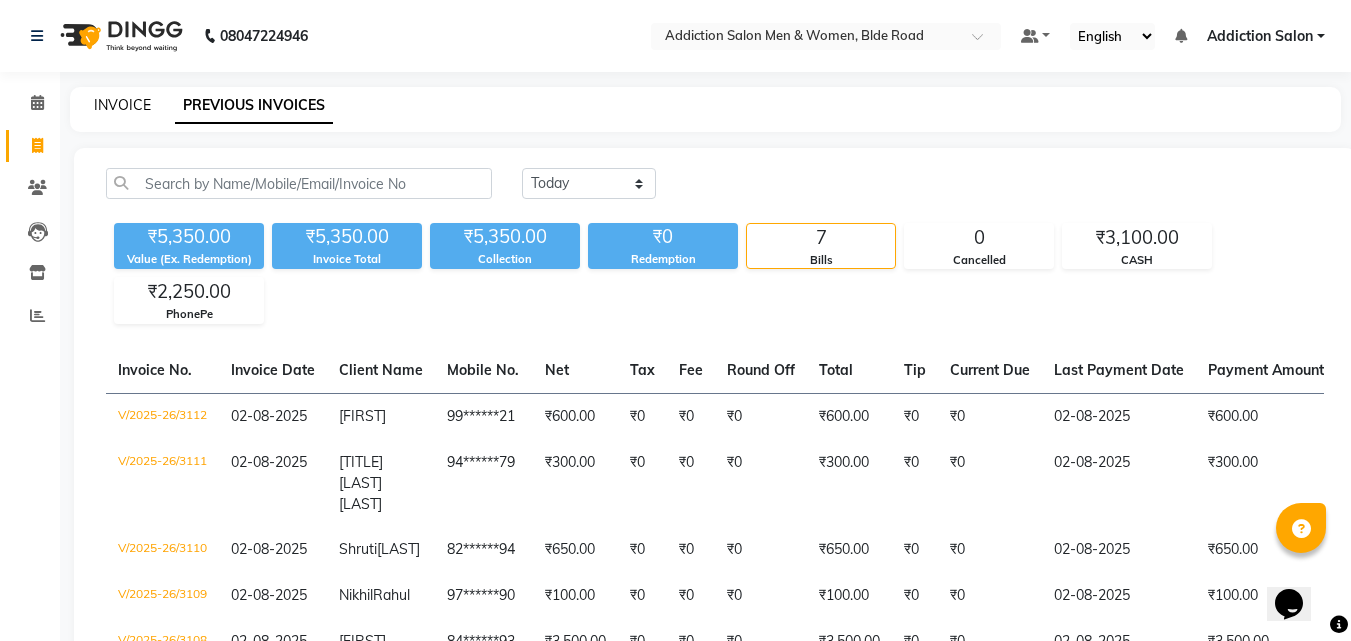 click on "INVOICE" 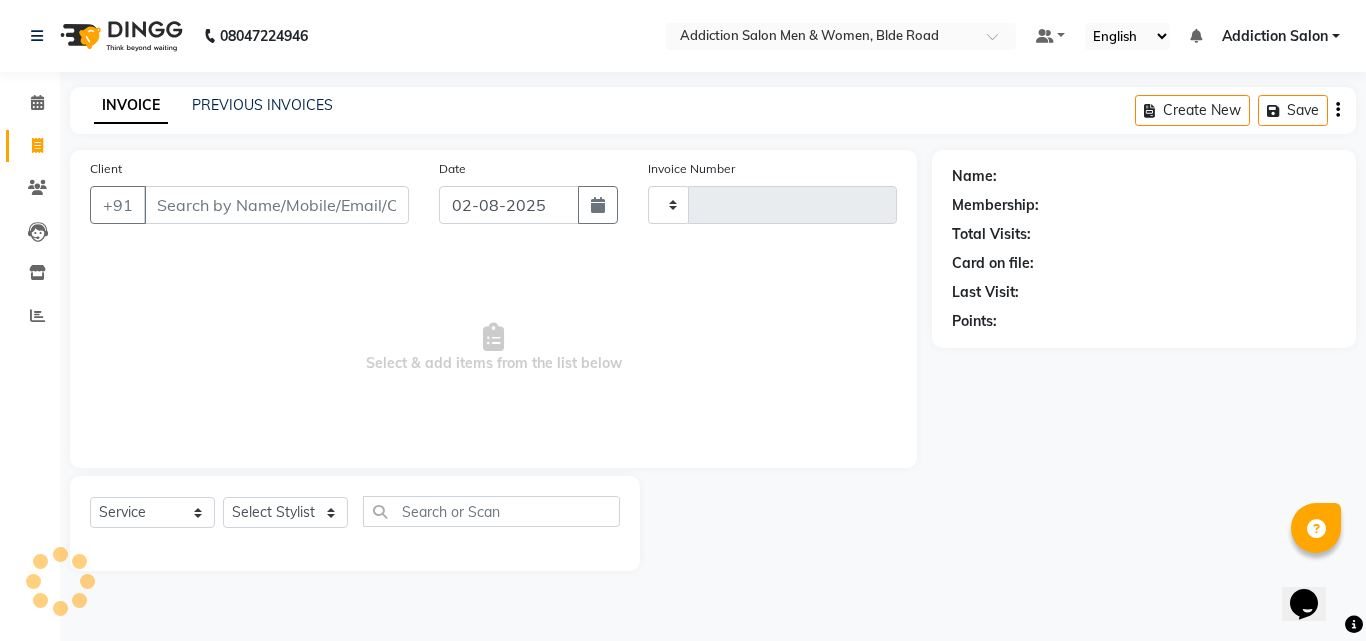 type on "3113" 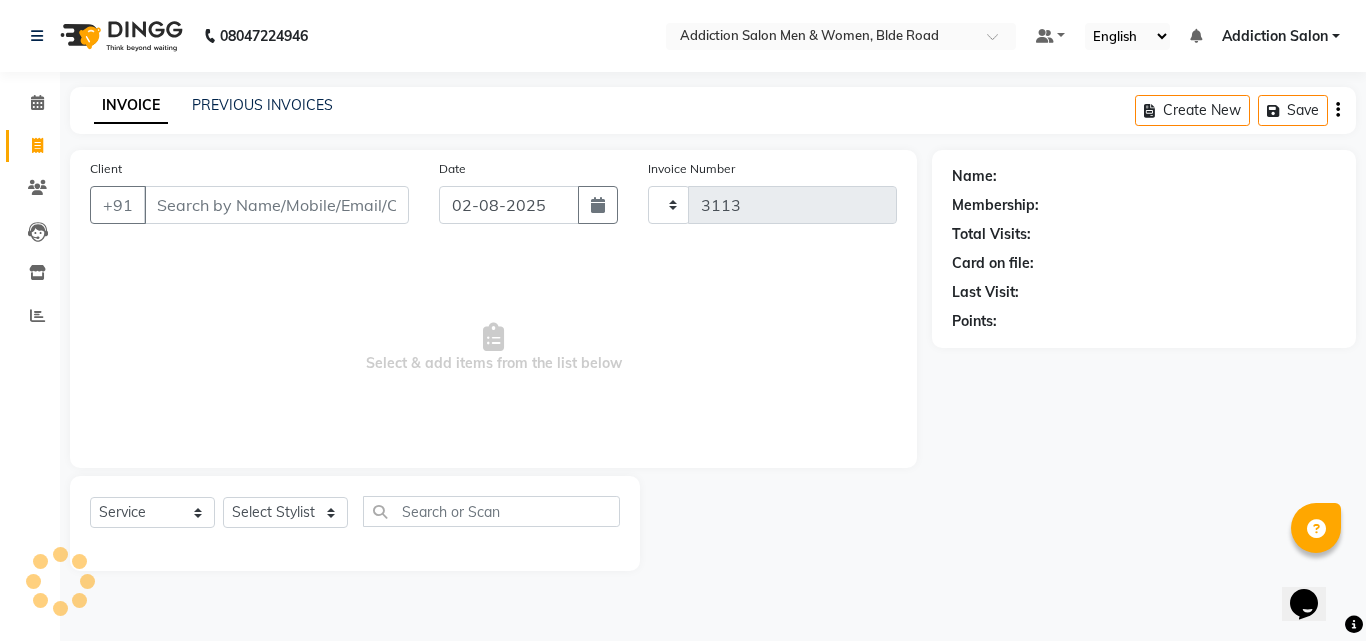 select on "6595" 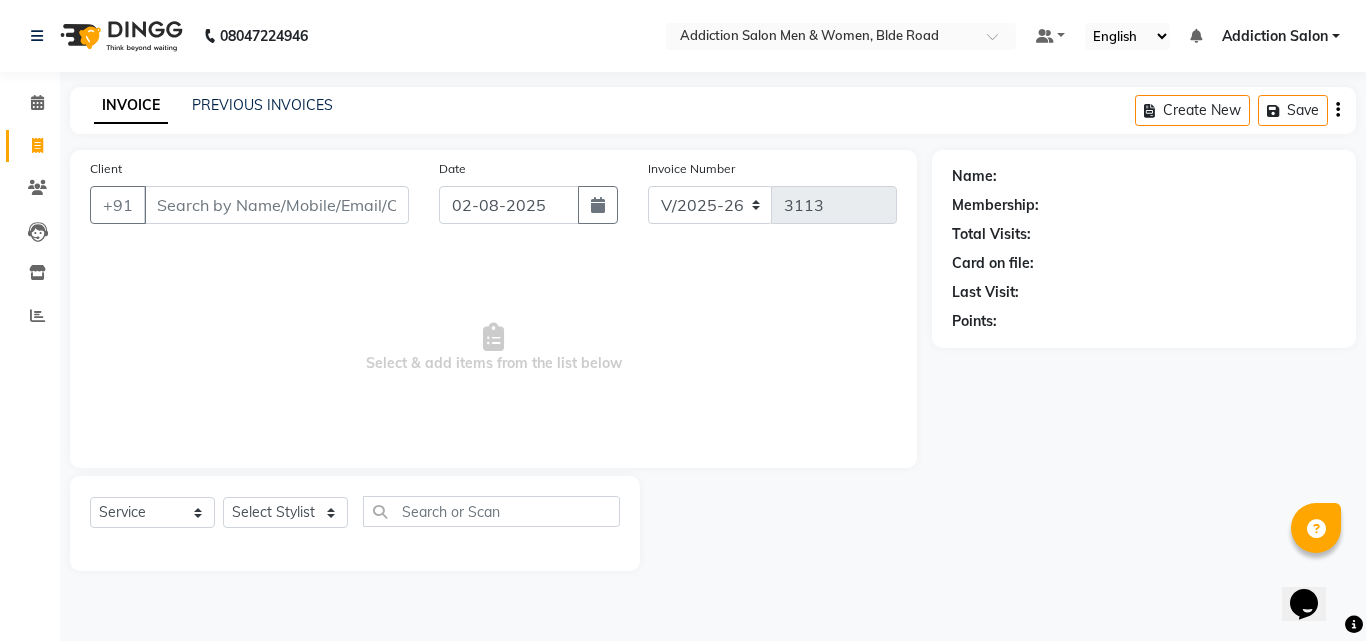 click on "Client" at bounding box center (276, 205) 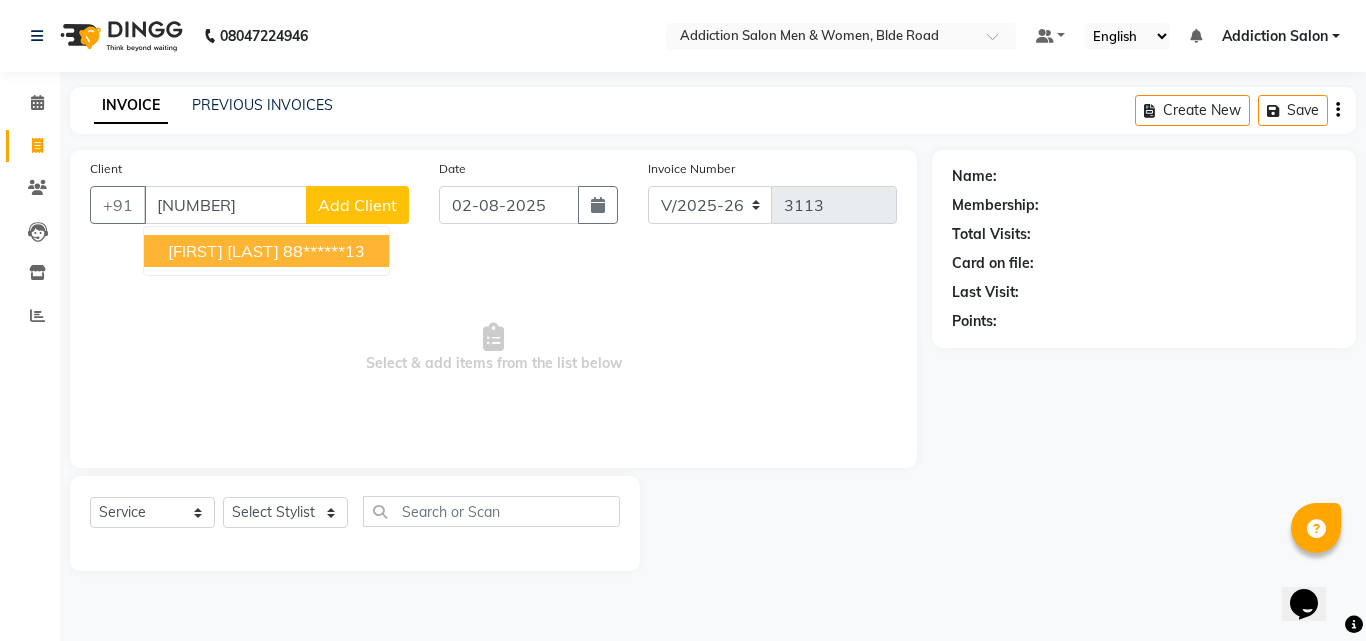 click on "88******13" at bounding box center (324, 251) 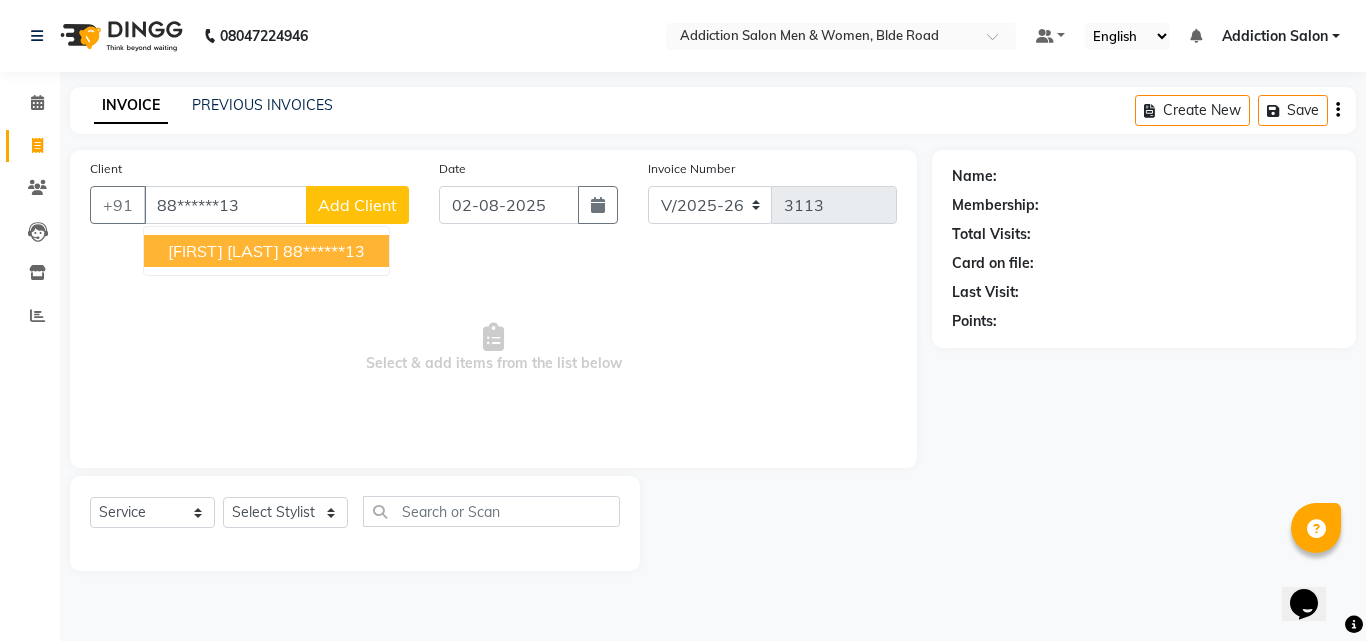 type on "88******13" 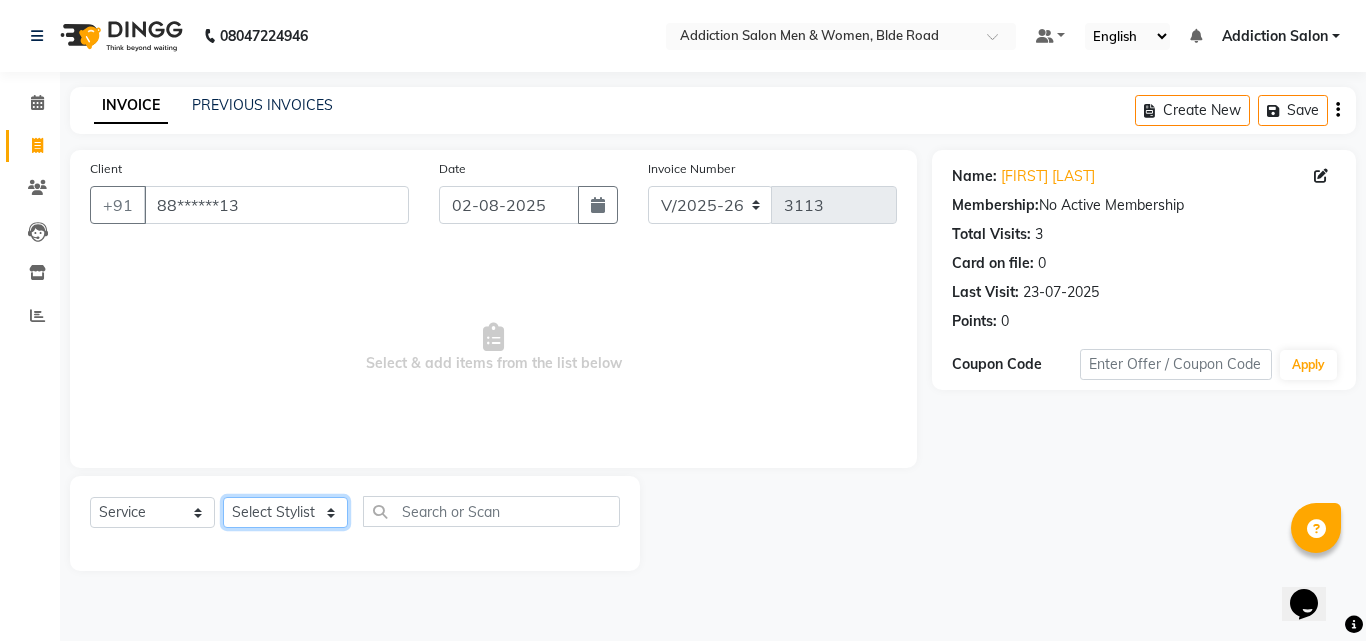click on "Select Stylist Addiction Salon ANJALI BANSIKA Kamal KARAN KOUSHIK Nikhil Nilesh  pal Pranav REKHA RATHOD SHARDA" 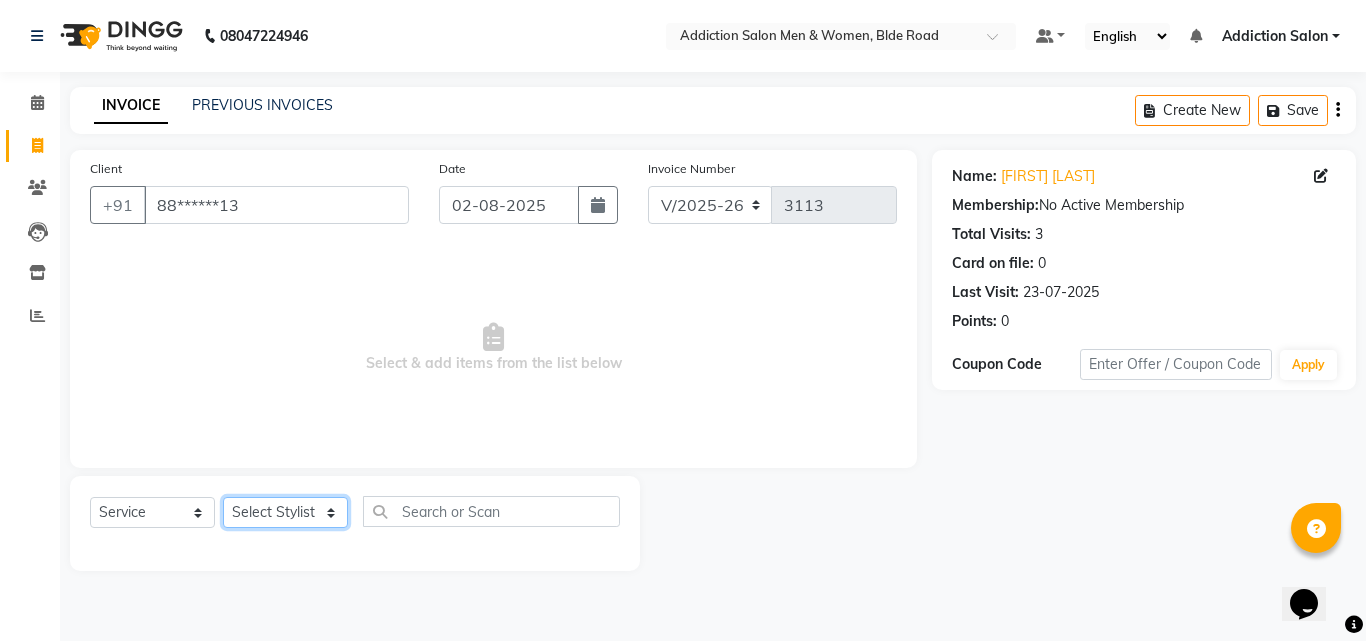 select on "67107" 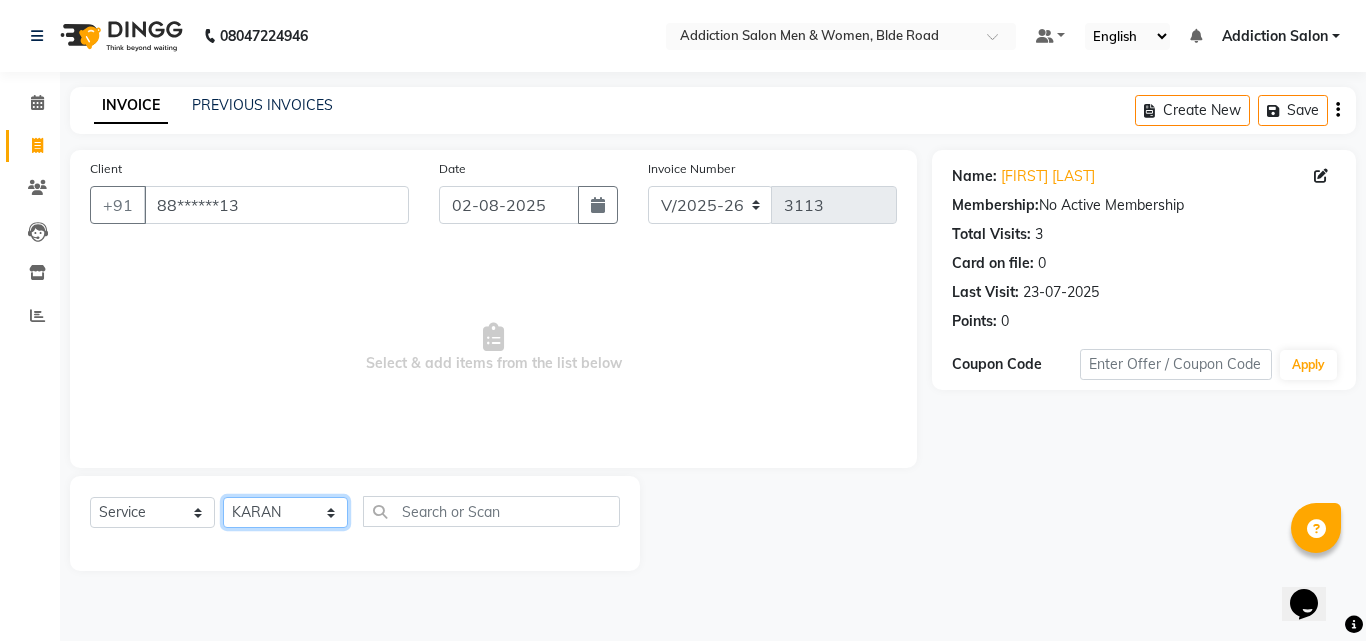 click on "Select Stylist Addiction Salon ANJALI BANSIKA Kamal KARAN KOUSHIK Nikhil Nilesh  pal Pranav REKHA RATHOD SHARDA" 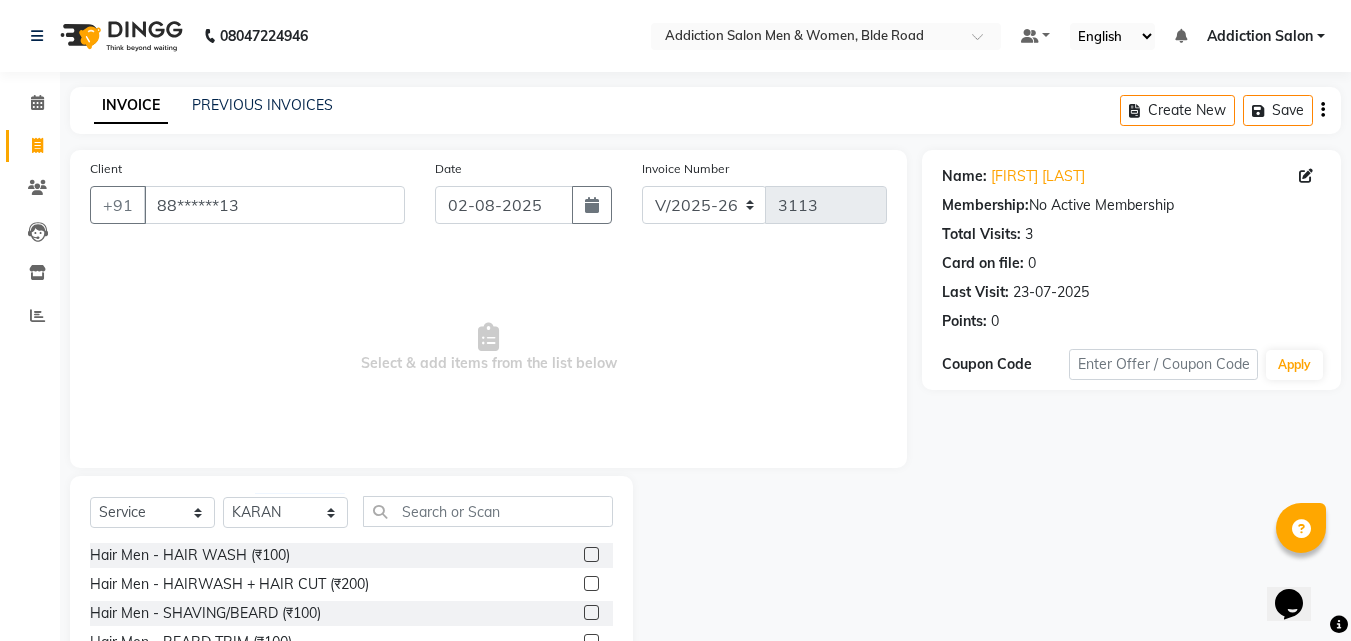click 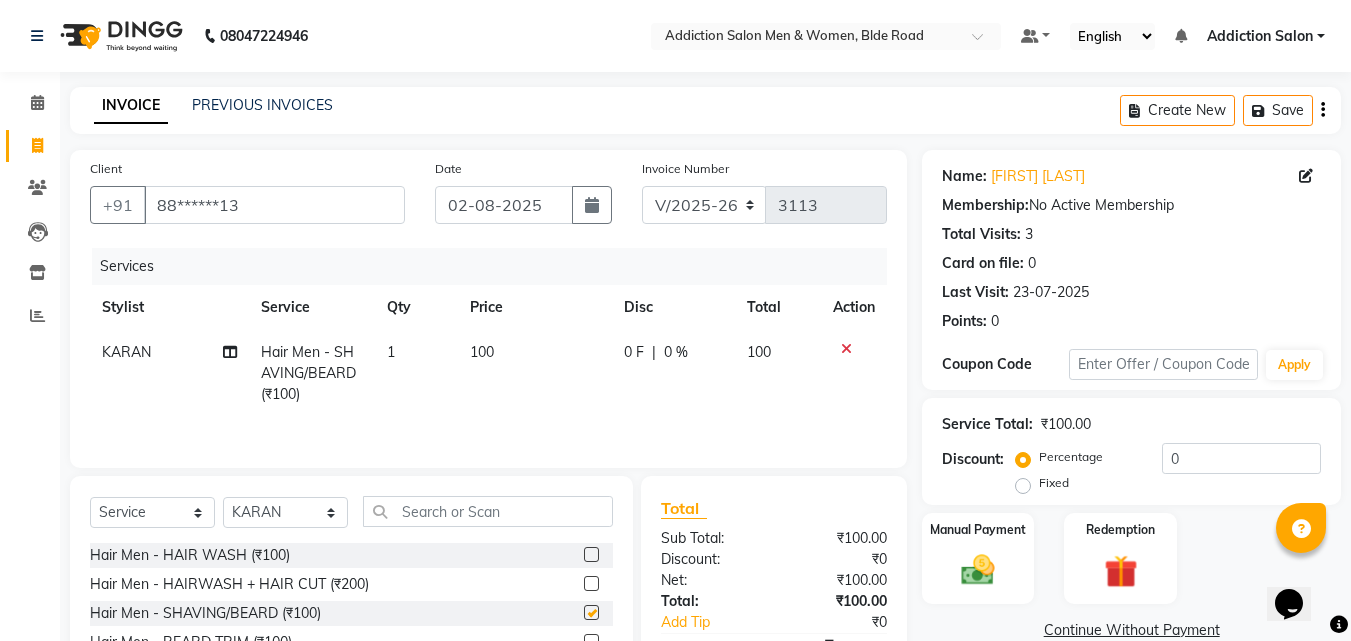 checkbox on "false" 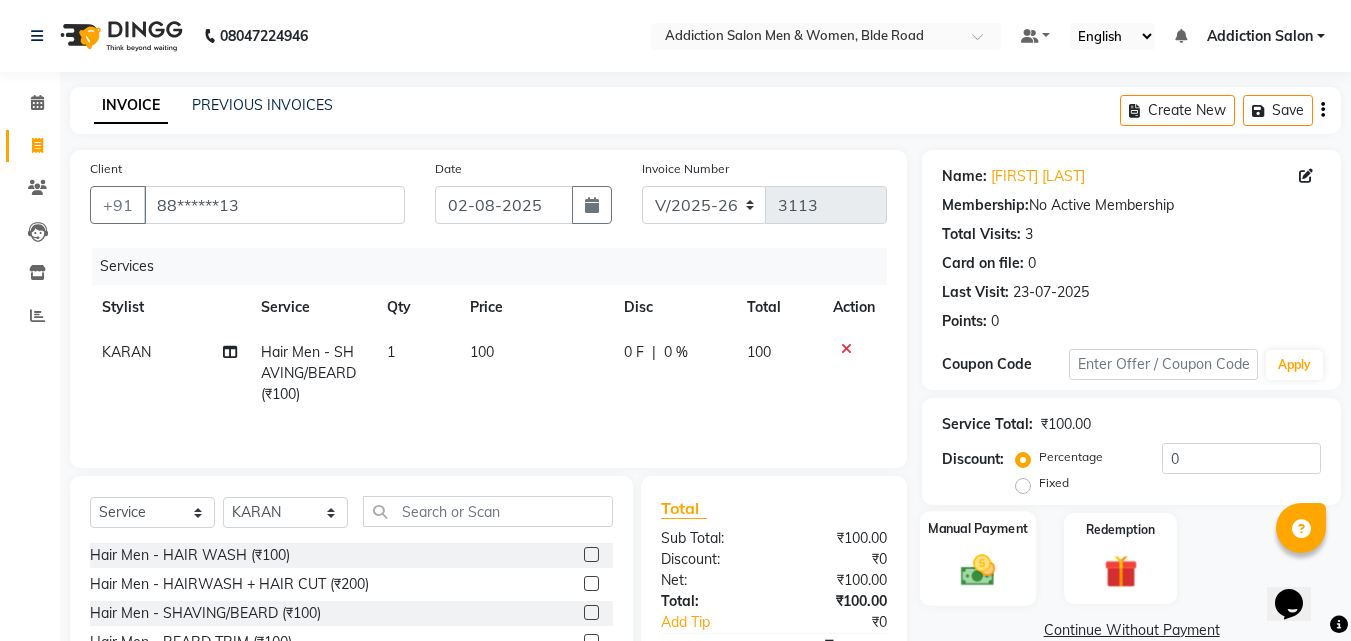click 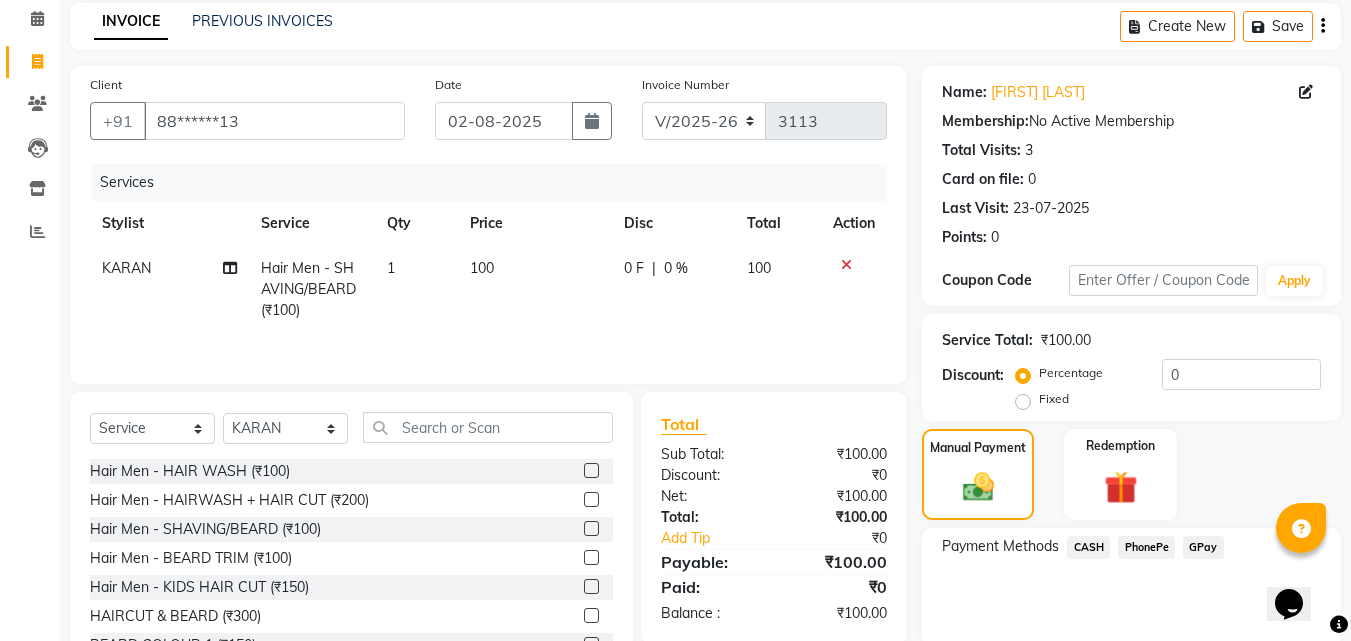 scroll, scrollTop: 162, scrollLeft: 0, axis: vertical 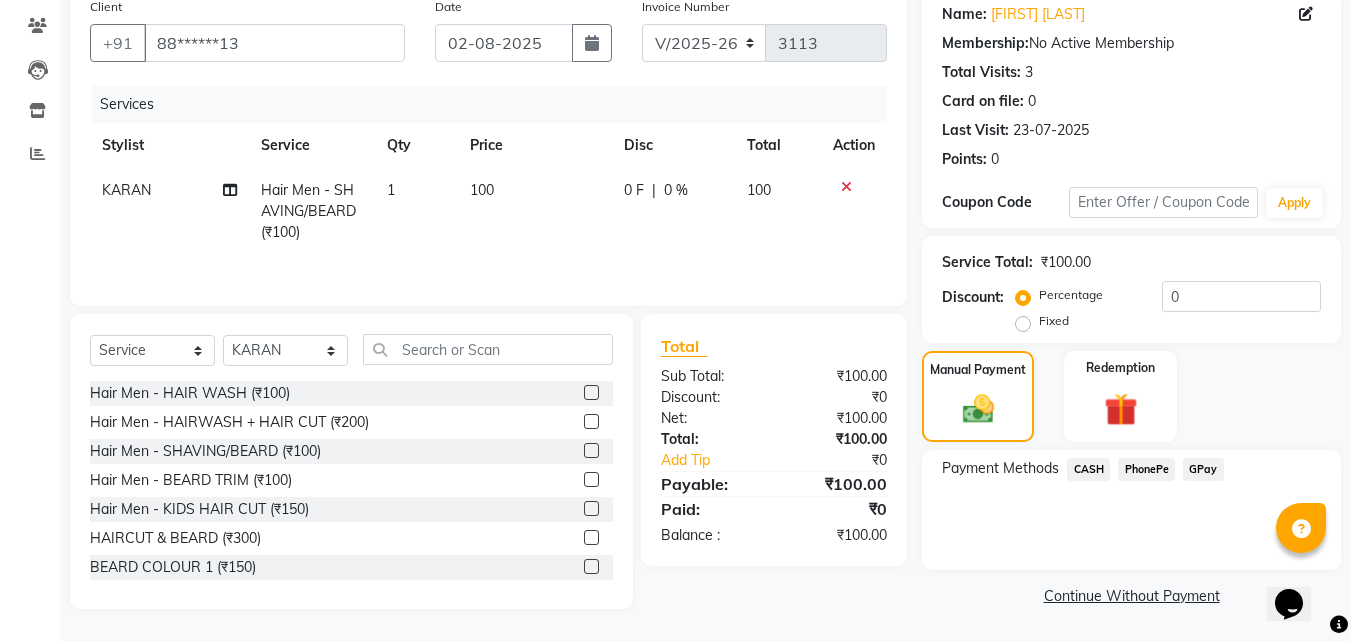 click on "CASH" 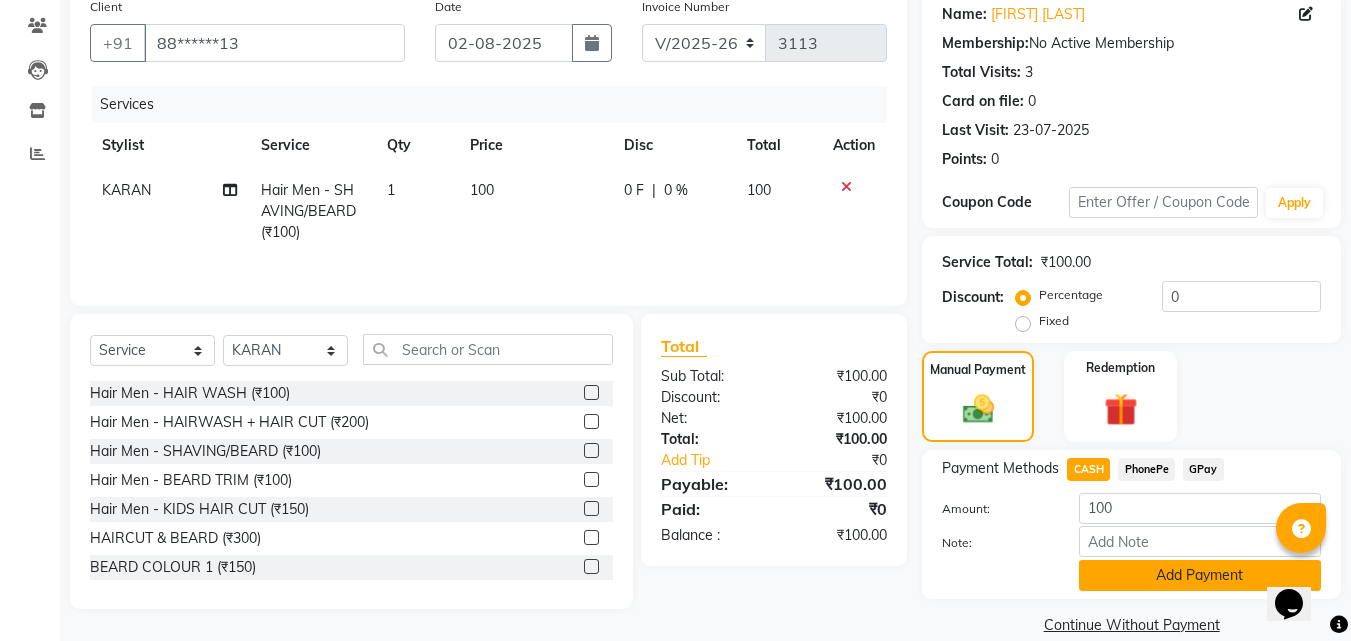 click on "Add Payment" 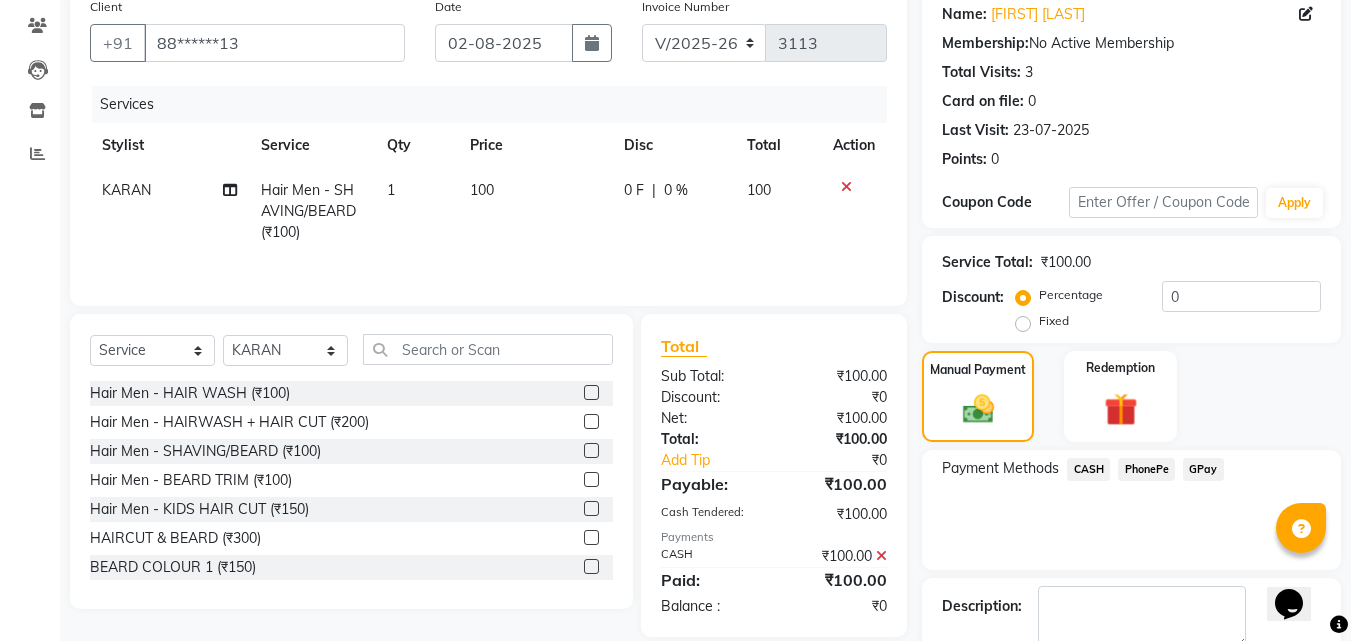 scroll, scrollTop: 275, scrollLeft: 0, axis: vertical 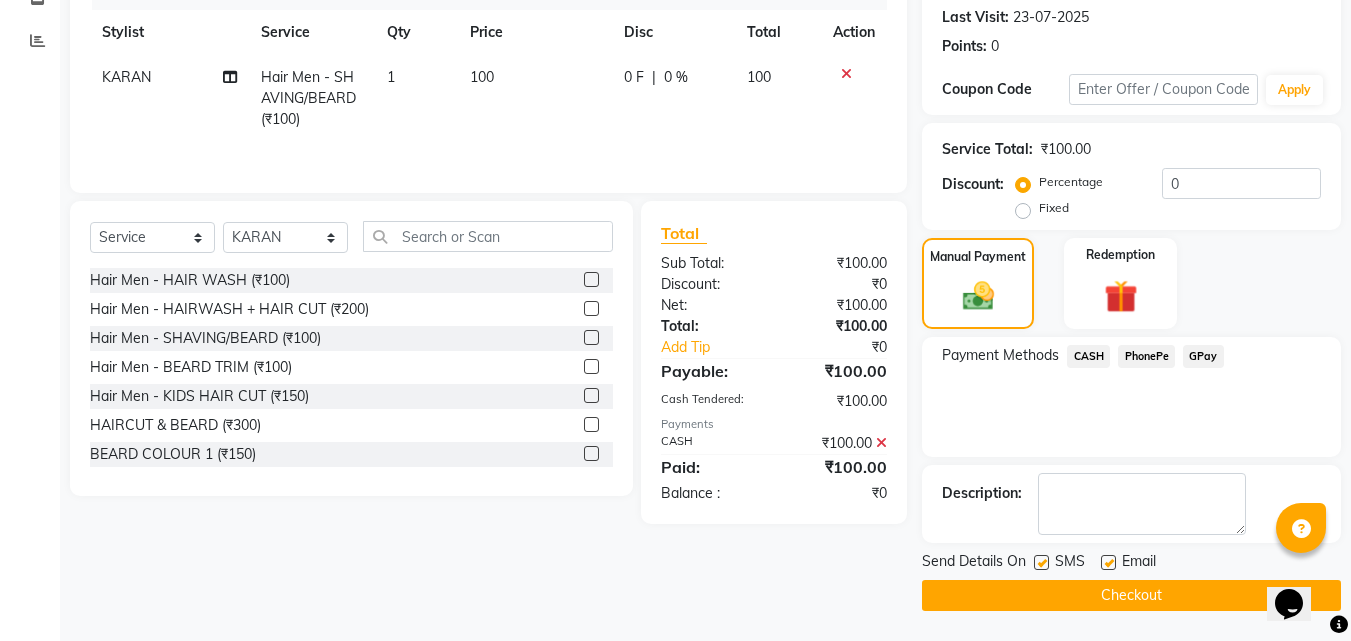 click on "Checkout" 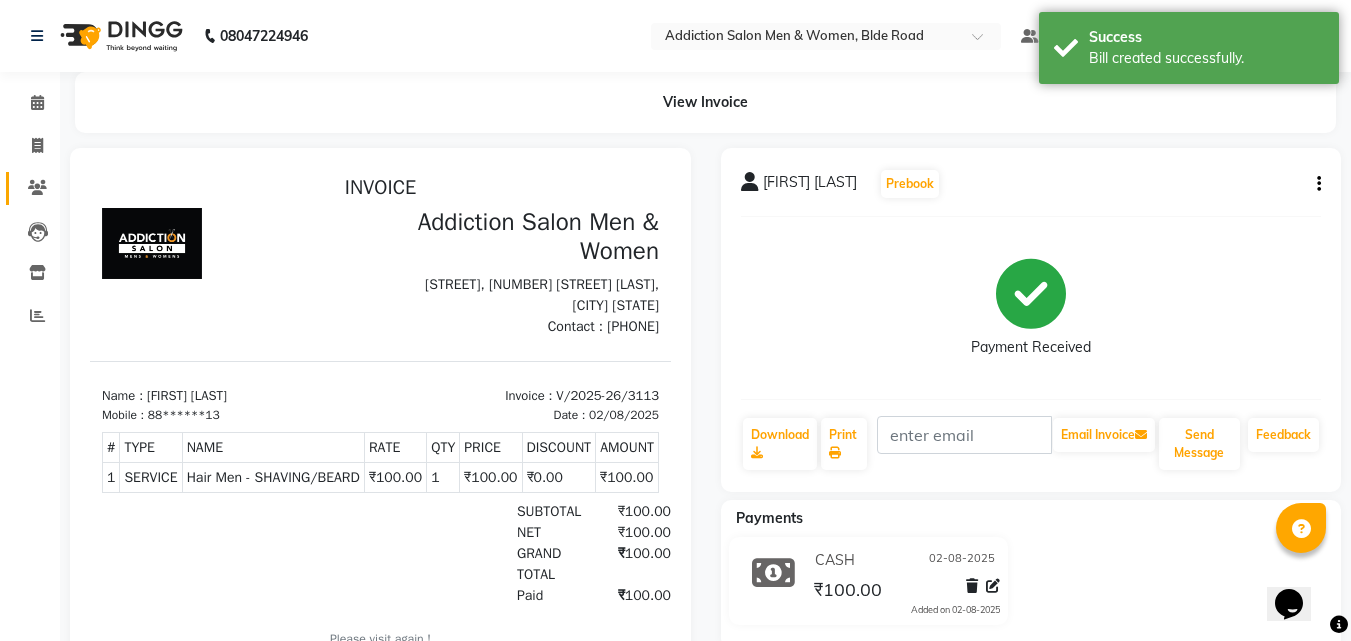 scroll, scrollTop: 0, scrollLeft: 0, axis: both 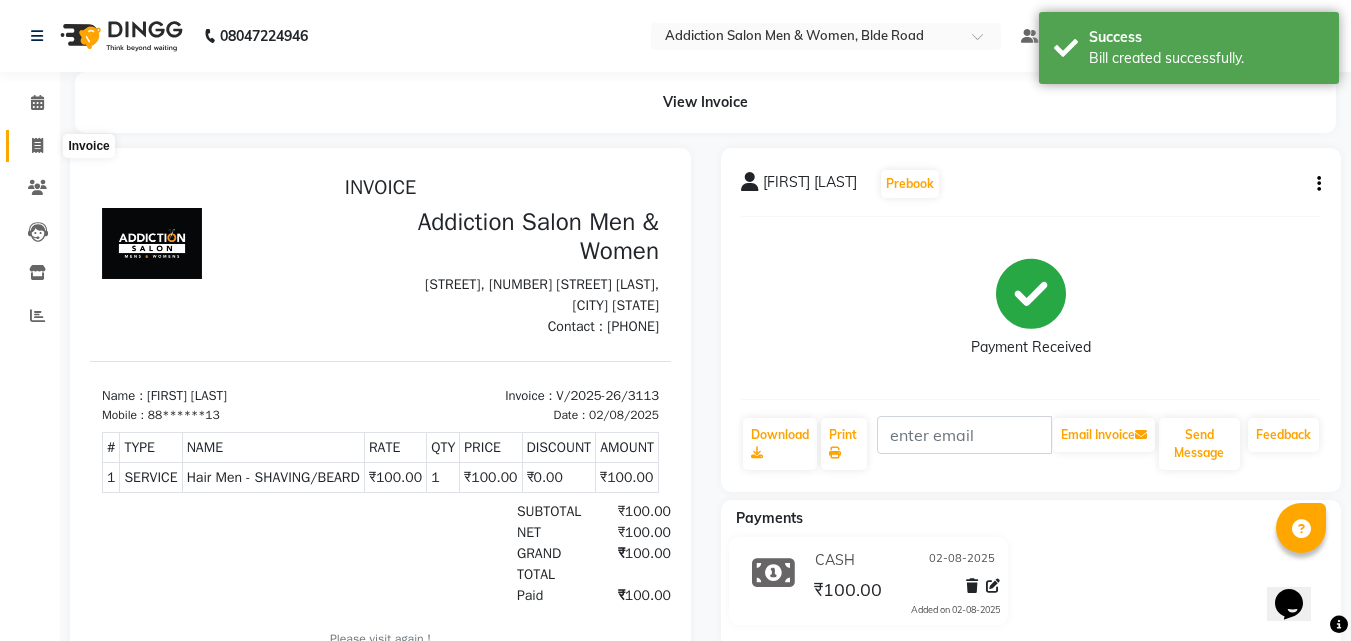 click 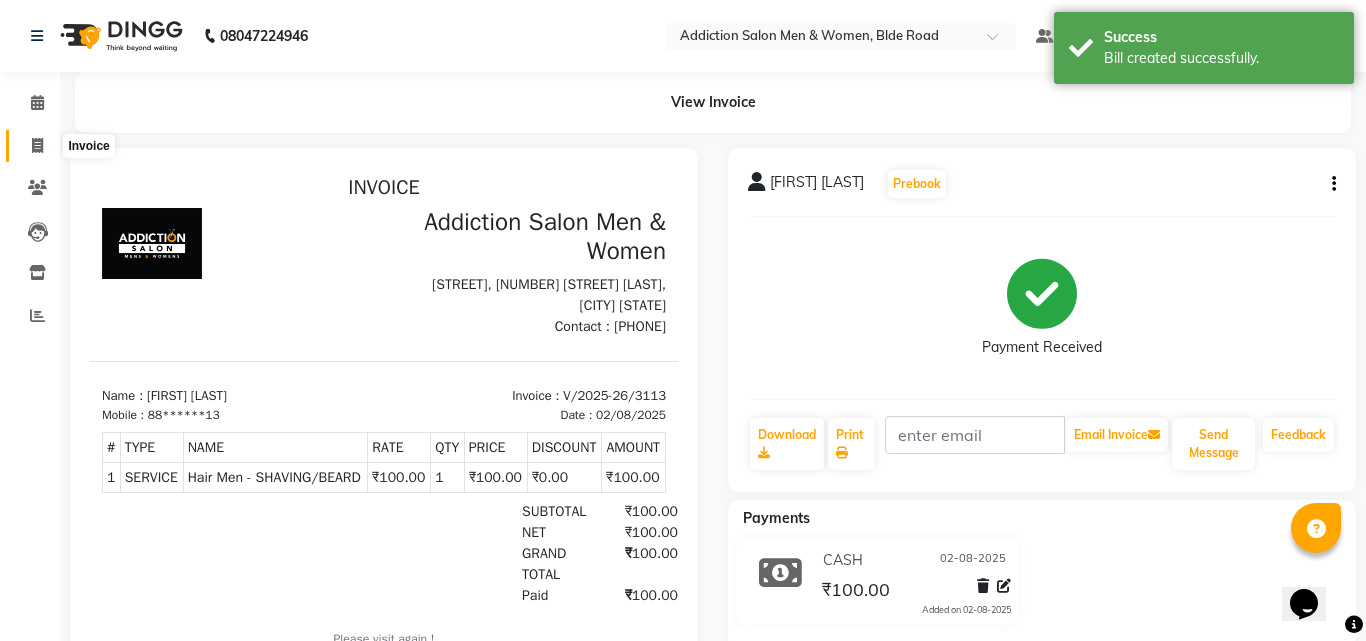 select on "6595" 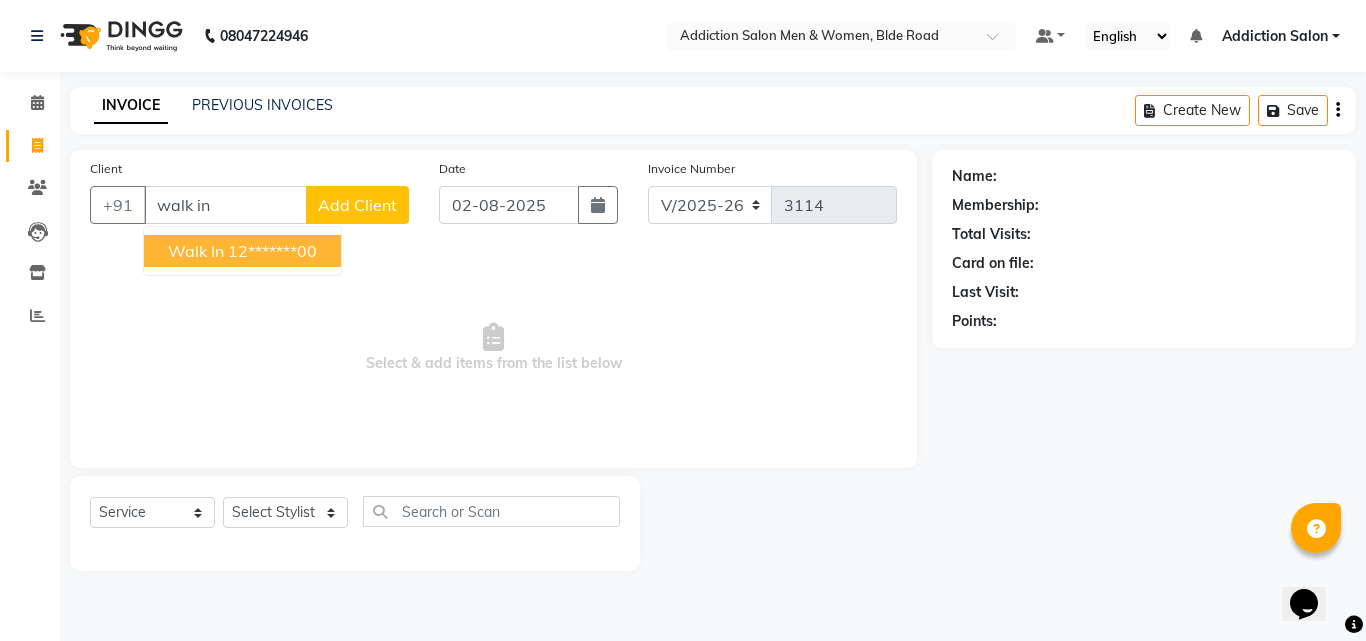 drag, startPoint x: 193, startPoint y: 239, endPoint x: 198, endPoint y: 255, distance: 16.763054 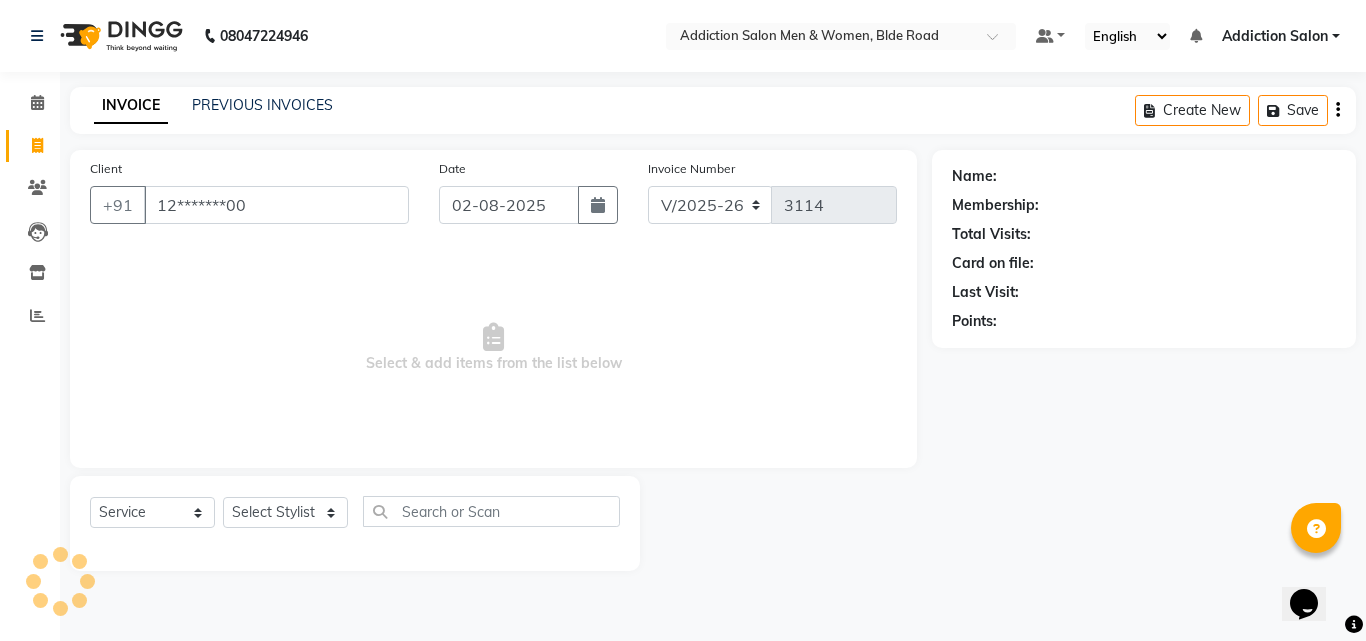 type on "12*******00" 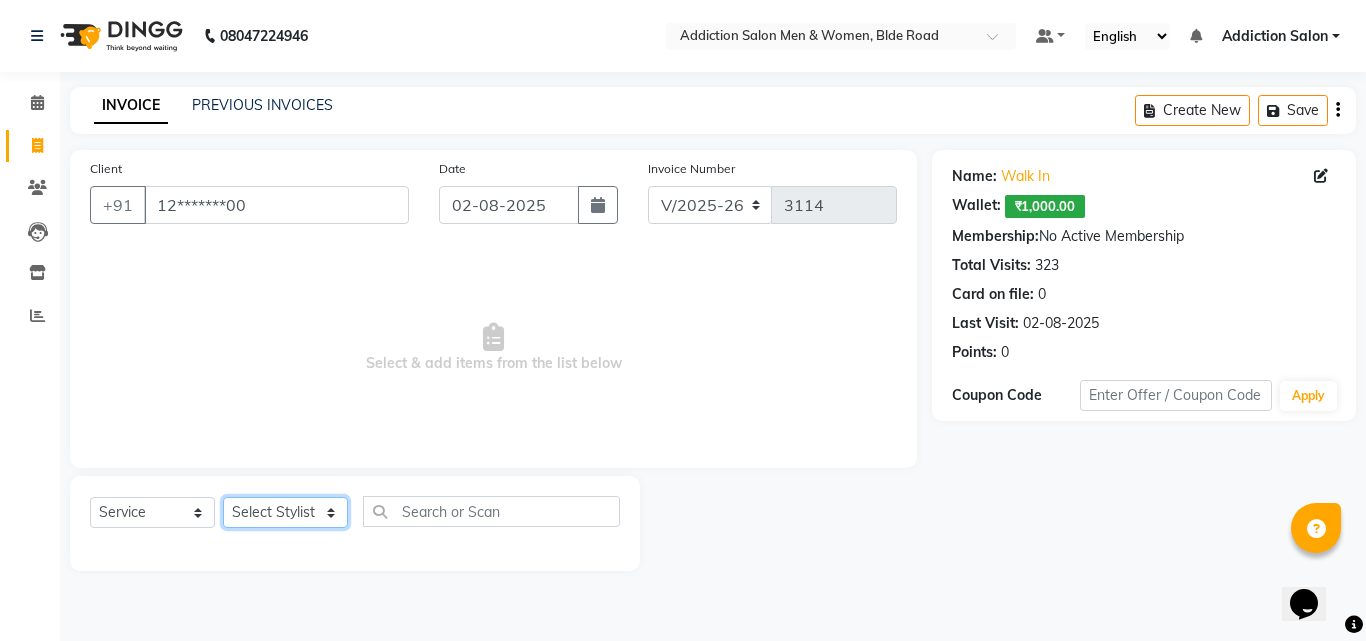 click on "Select Stylist Addiction Salon ANJALI BANSIKA Kamal KARAN KOUSHIK Nikhil Nilesh  pal Pranav REKHA RATHOD SHARDA" 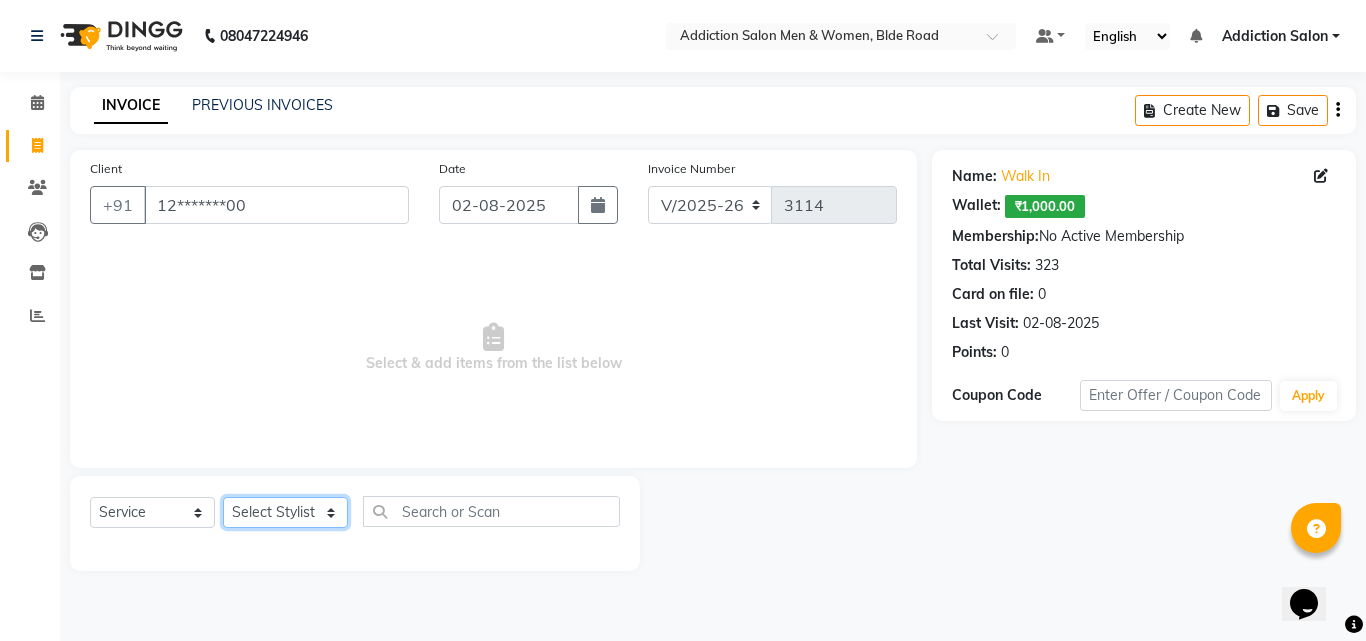 select on "61697" 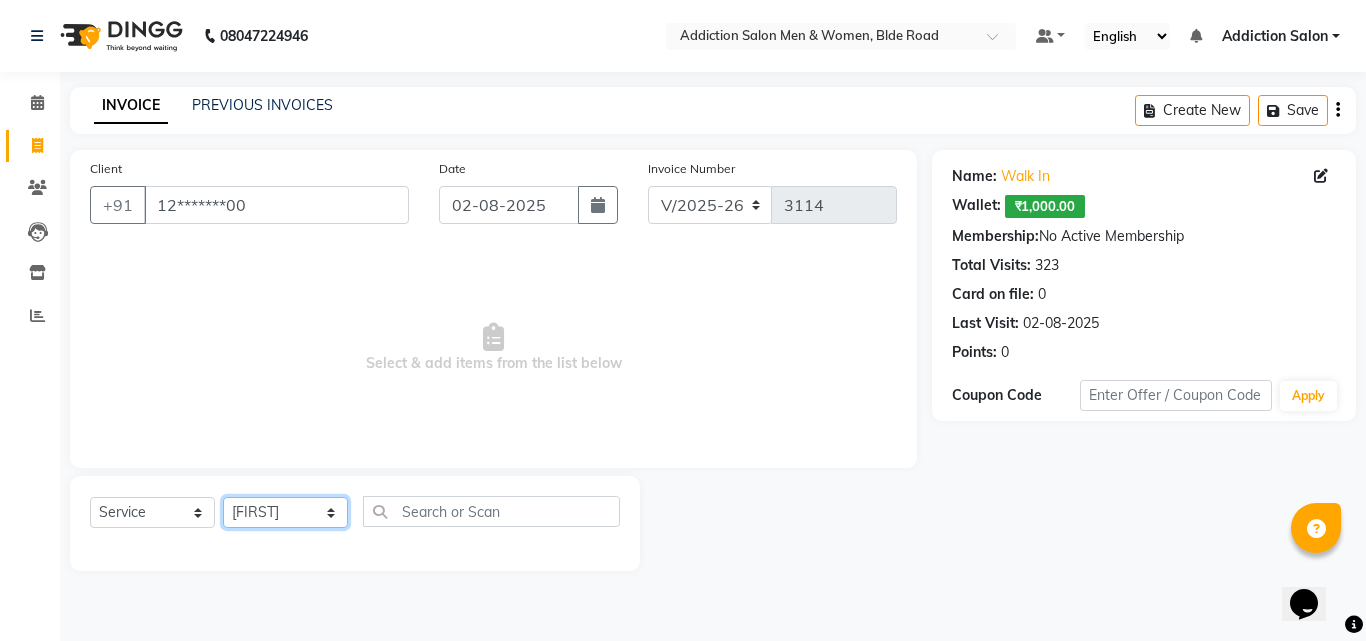 click on "Select Stylist Addiction Salon ANJALI BANSIKA Kamal KARAN KOUSHIK Nikhil Nilesh  pal Pranav REKHA RATHOD SHARDA" 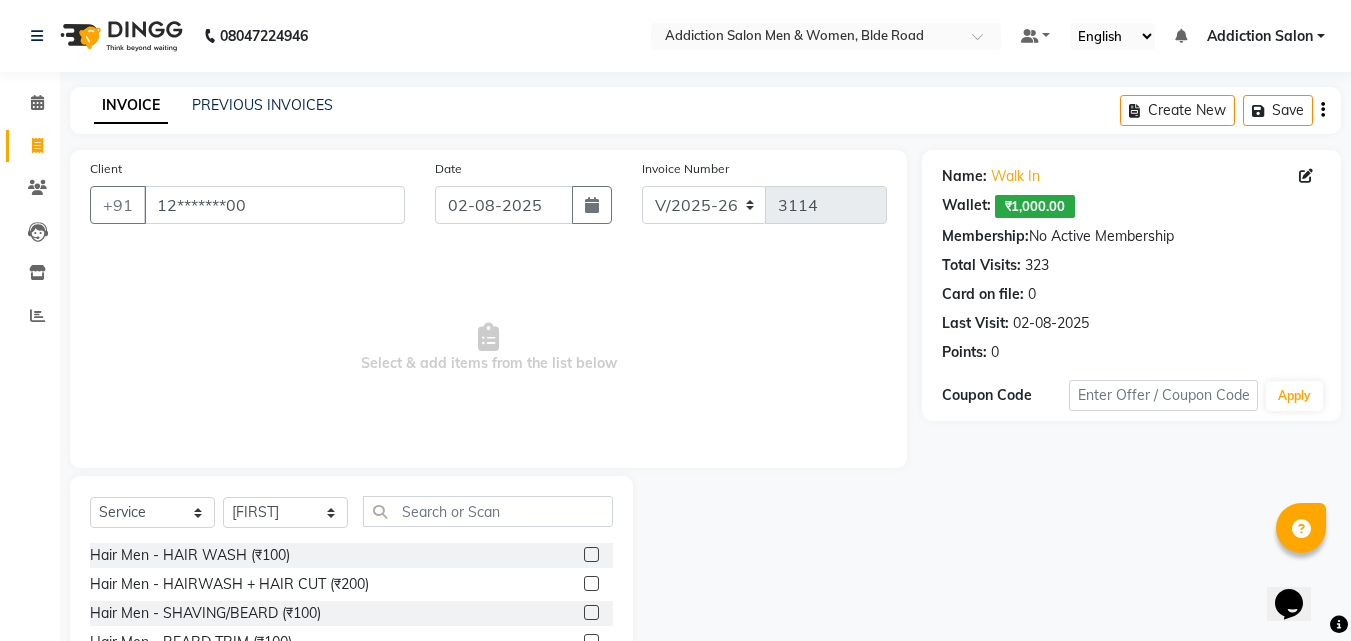 click 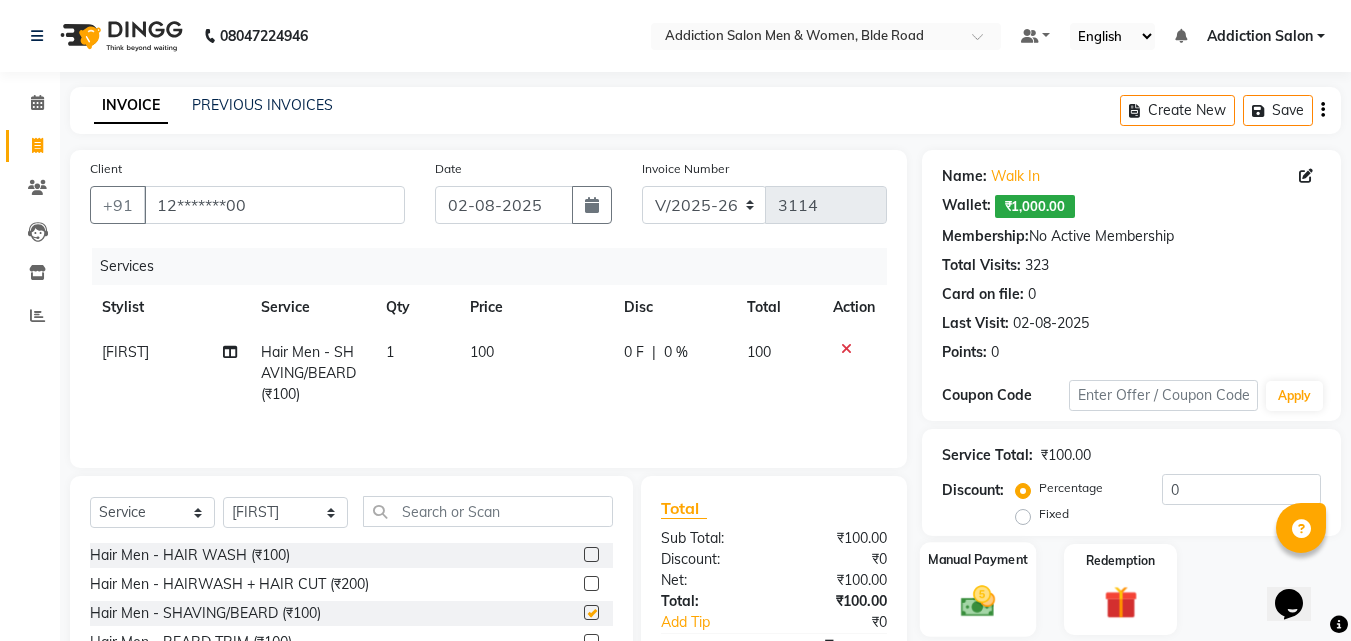 checkbox on "false" 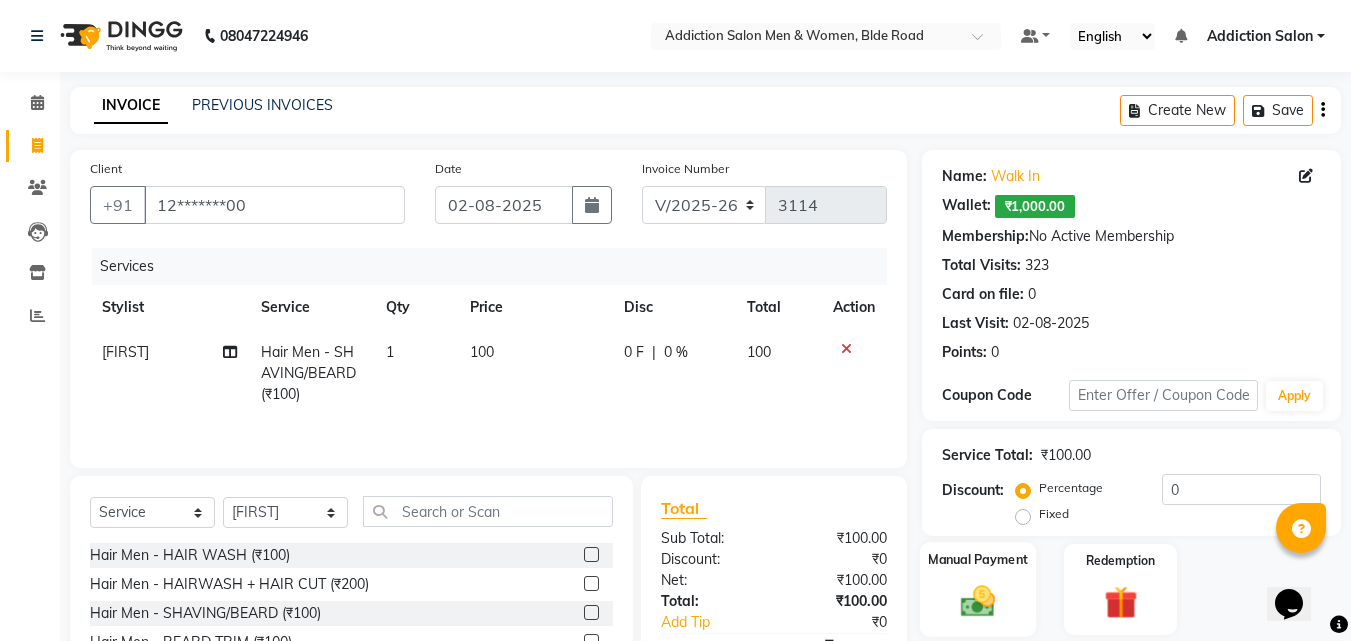 click 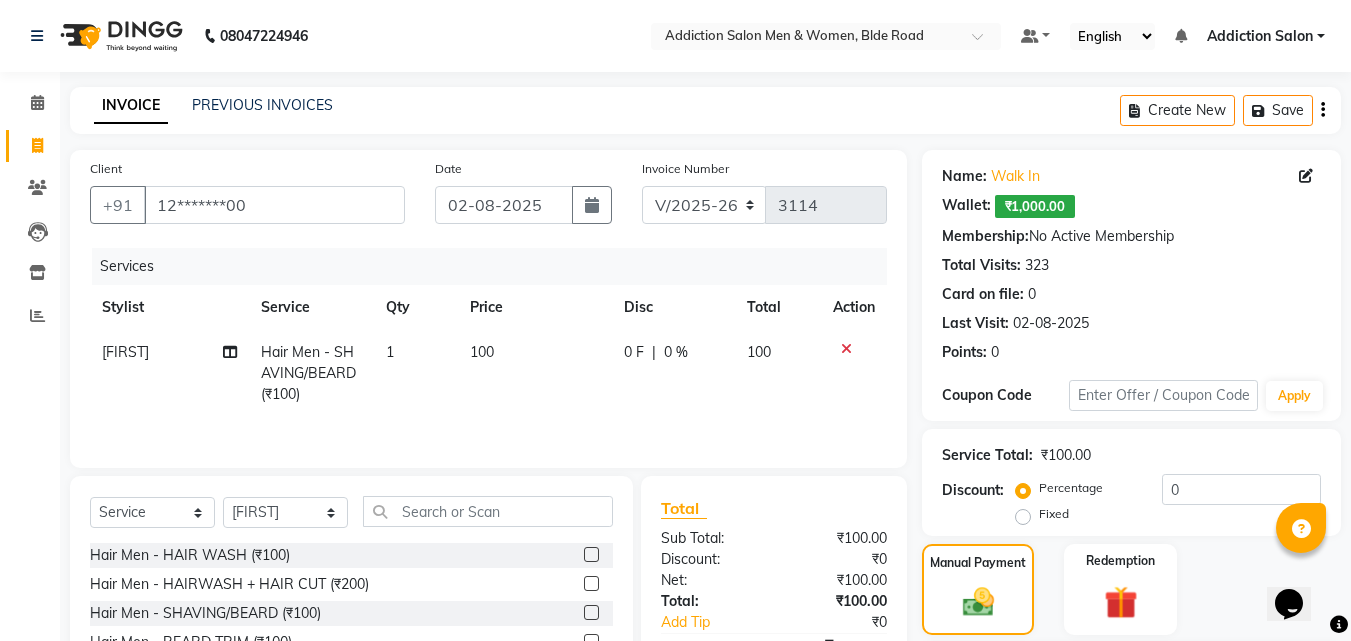 scroll, scrollTop: 193, scrollLeft: 0, axis: vertical 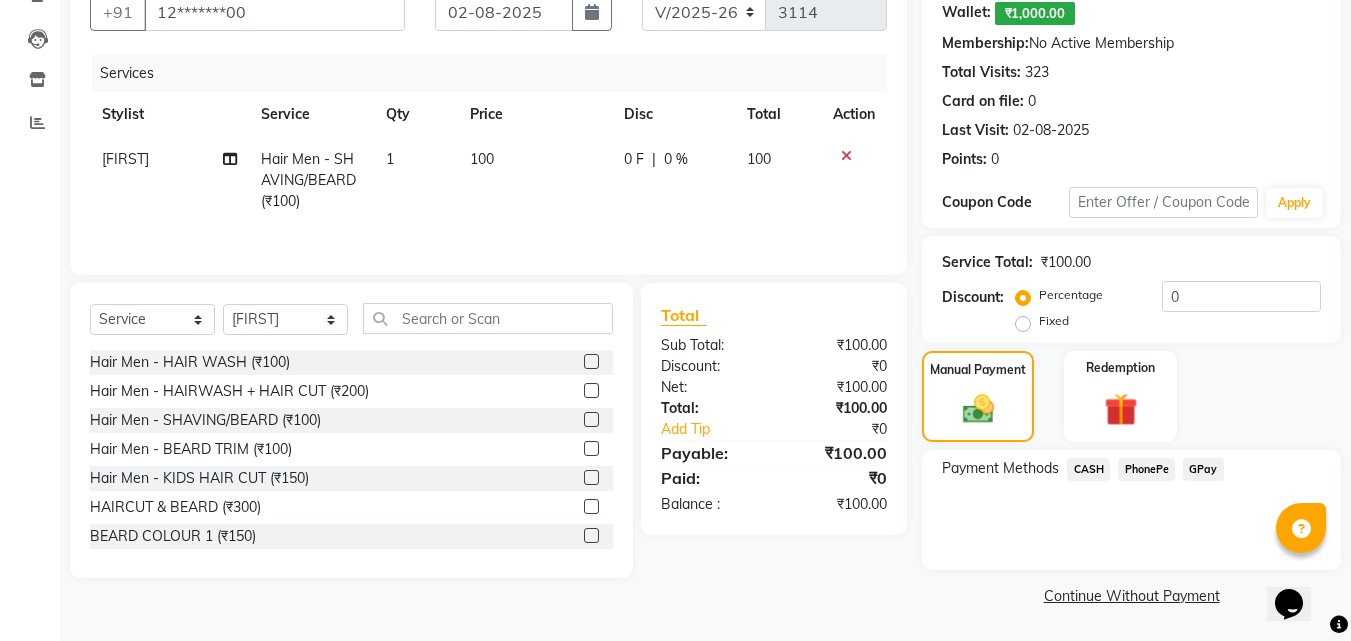 click on "CASH" 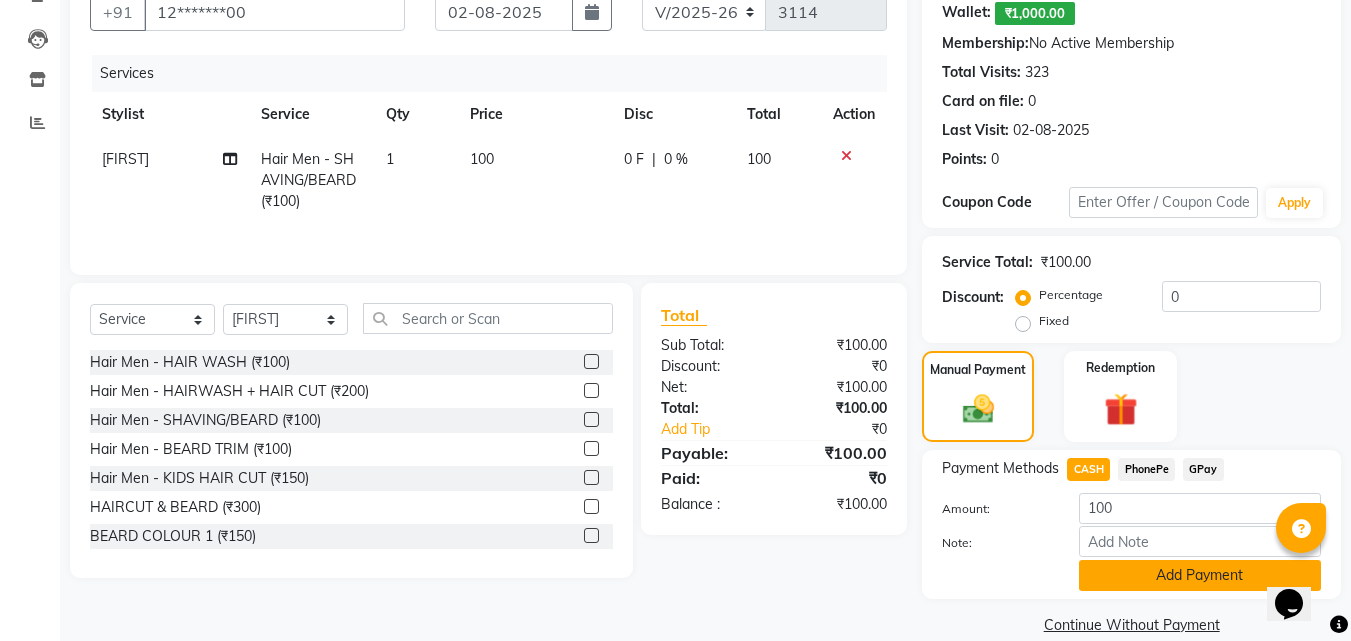 scroll, scrollTop: 222, scrollLeft: 0, axis: vertical 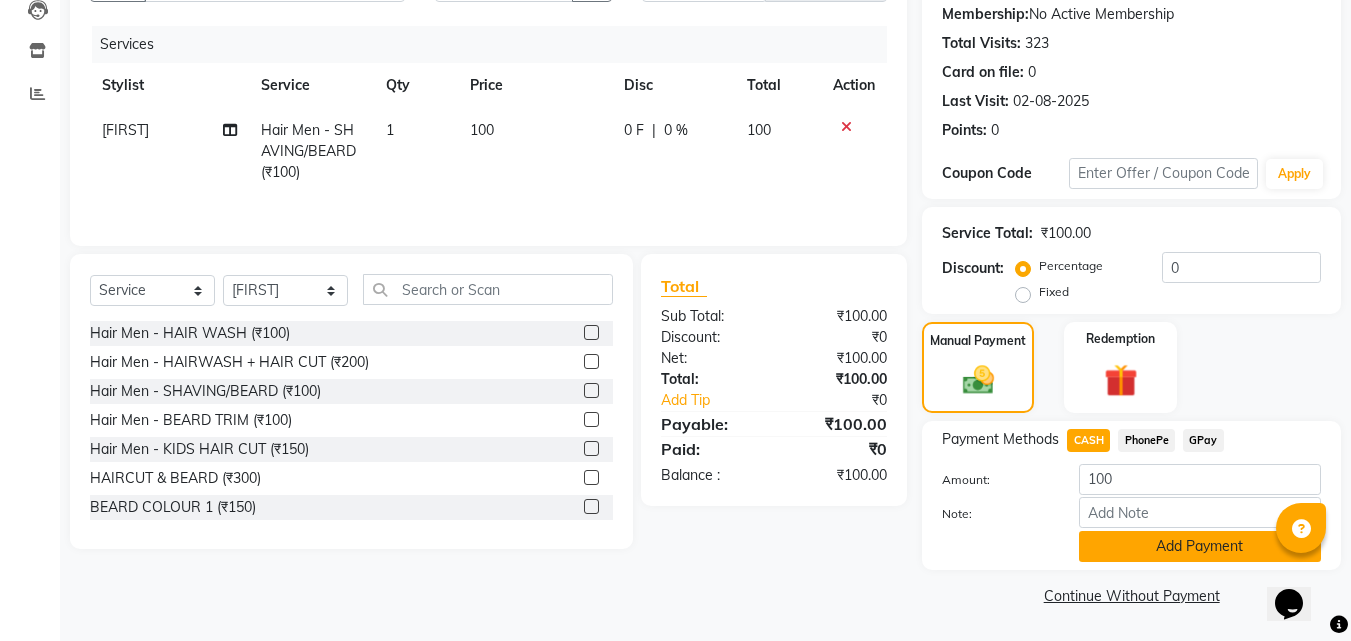 click on "Add Payment" 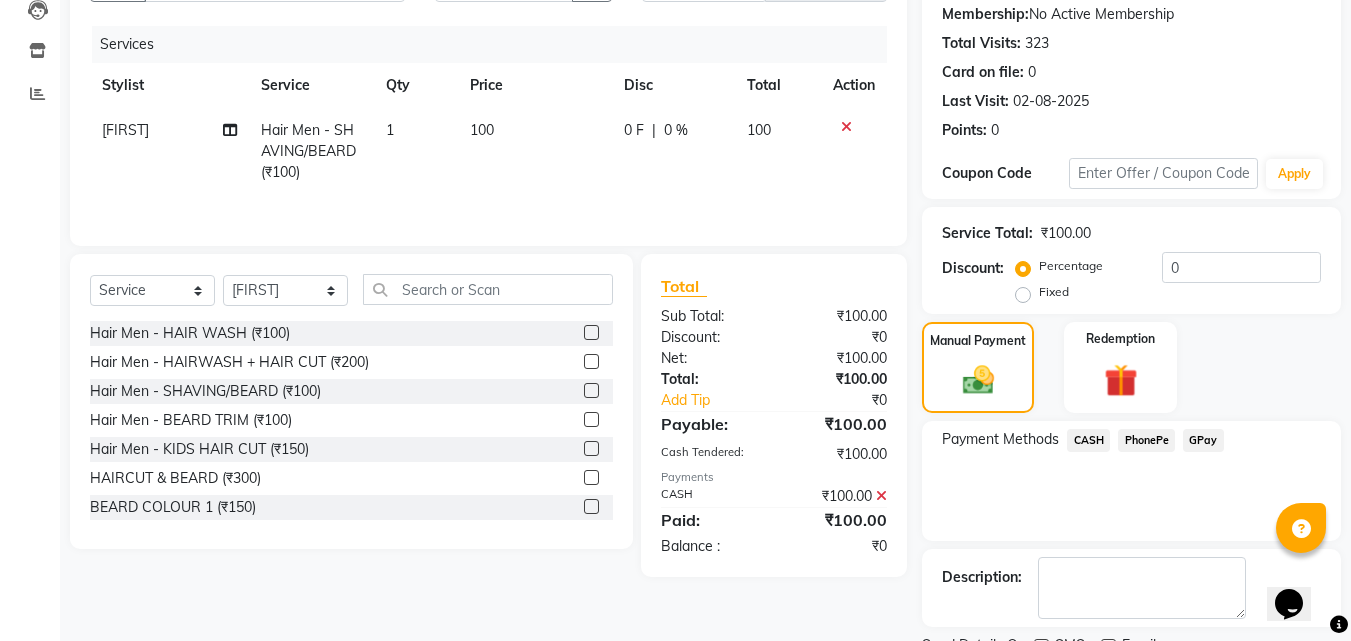scroll, scrollTop: 306, scrollLeft: 0, axis: vertical 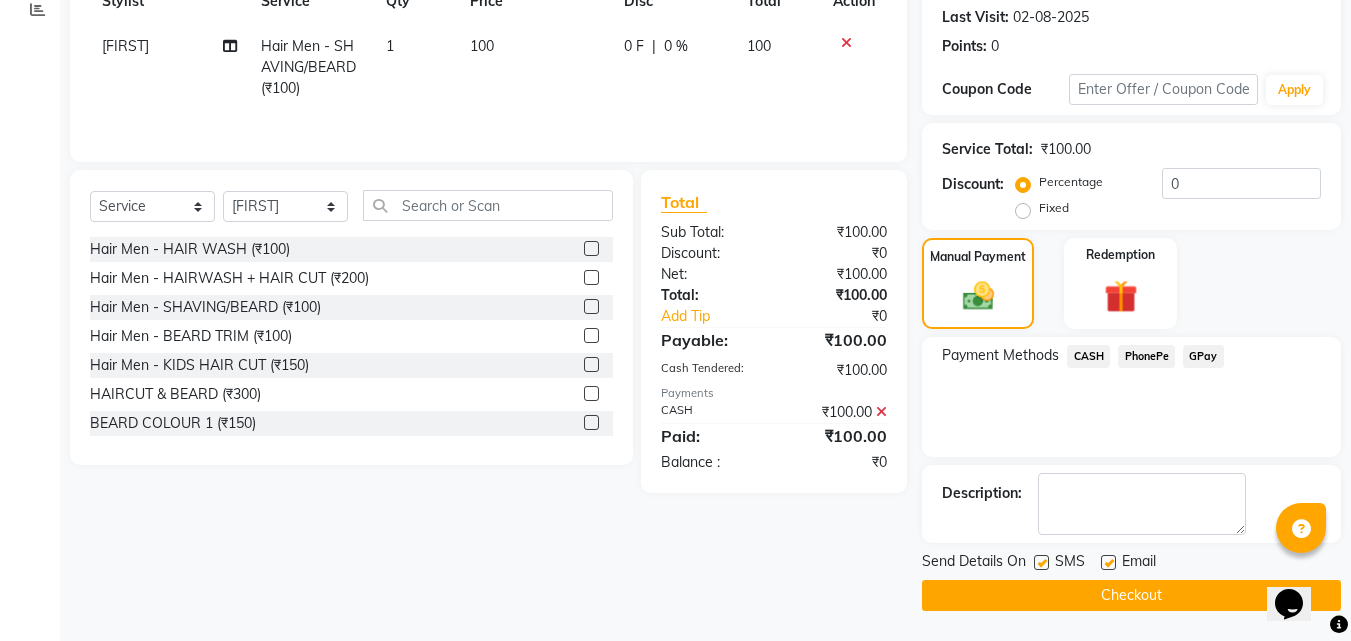 click on "Checkout" 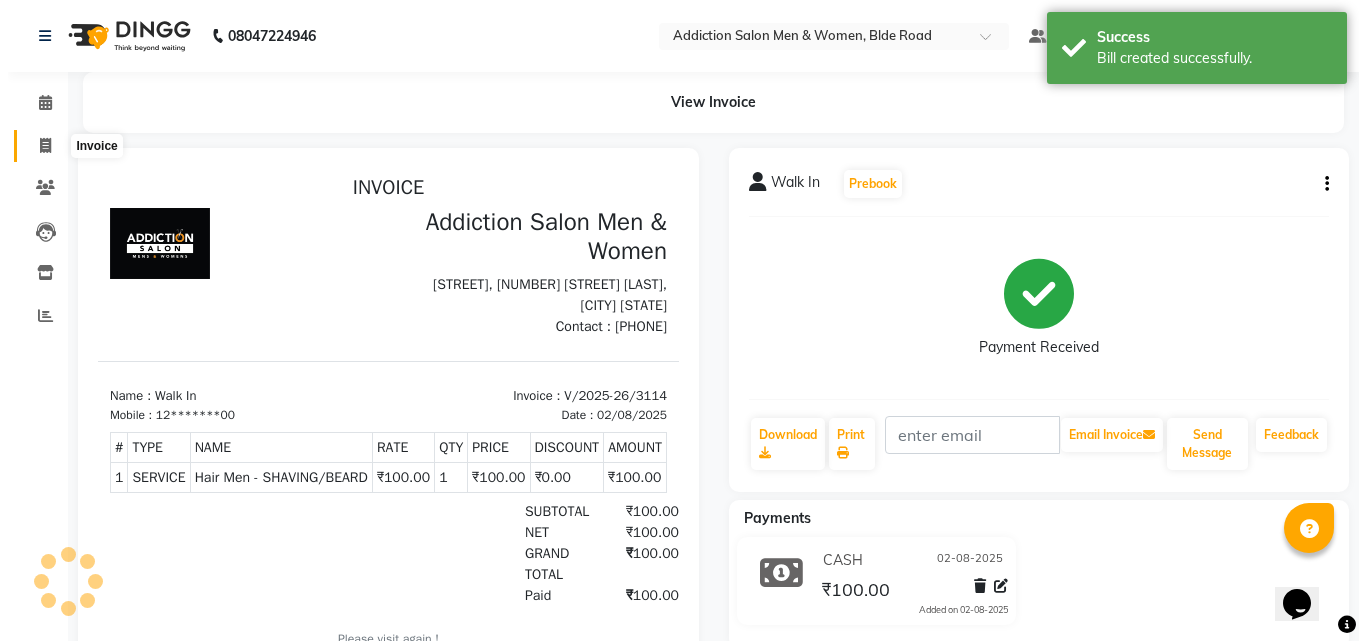scroll, scrollTop: 0, scrollLeft: 0, axis: both 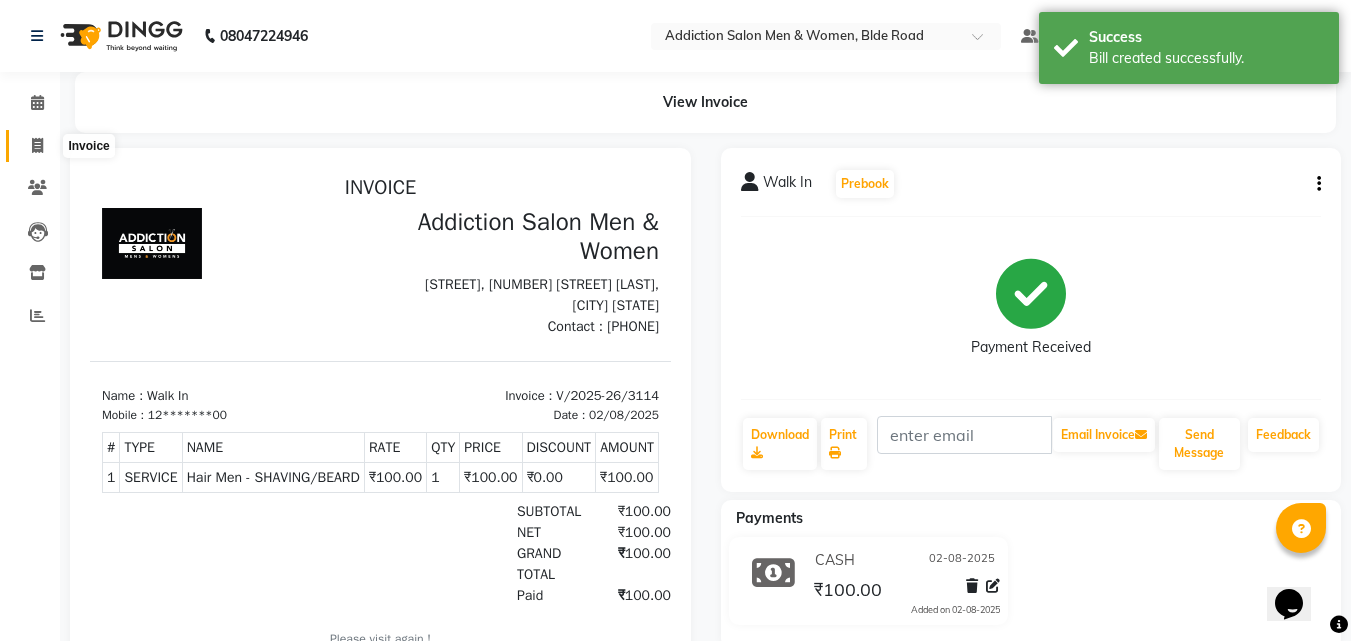 click 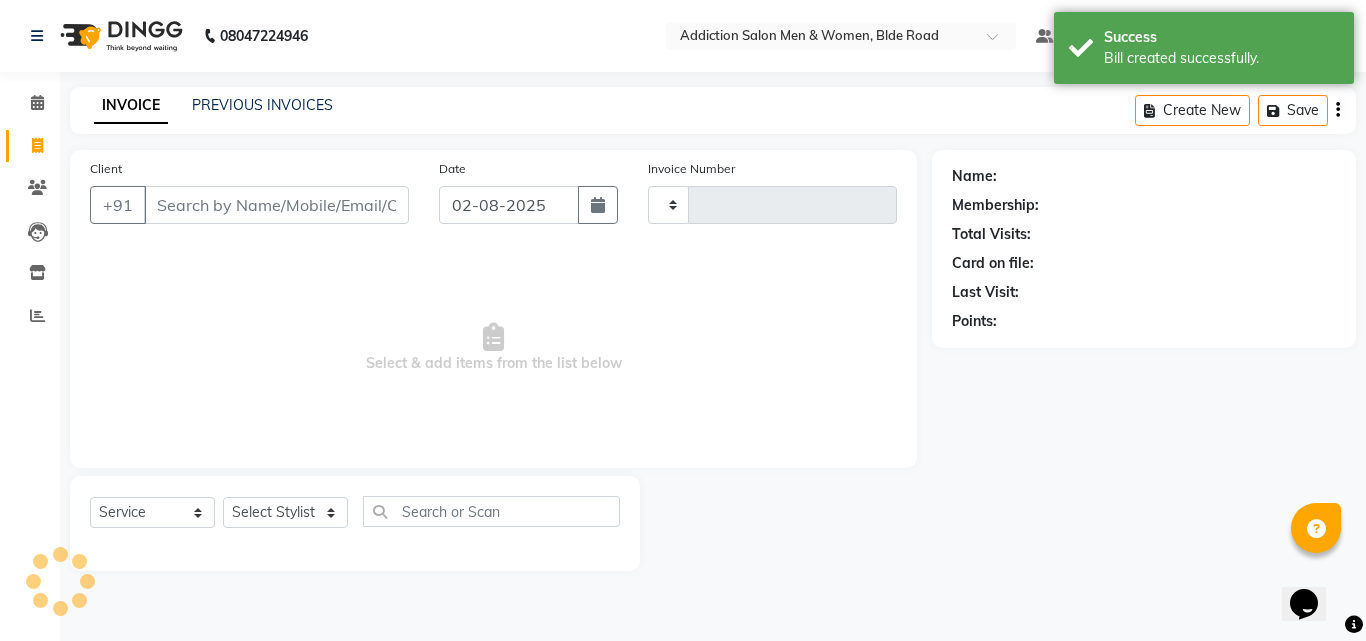 type on "3115" 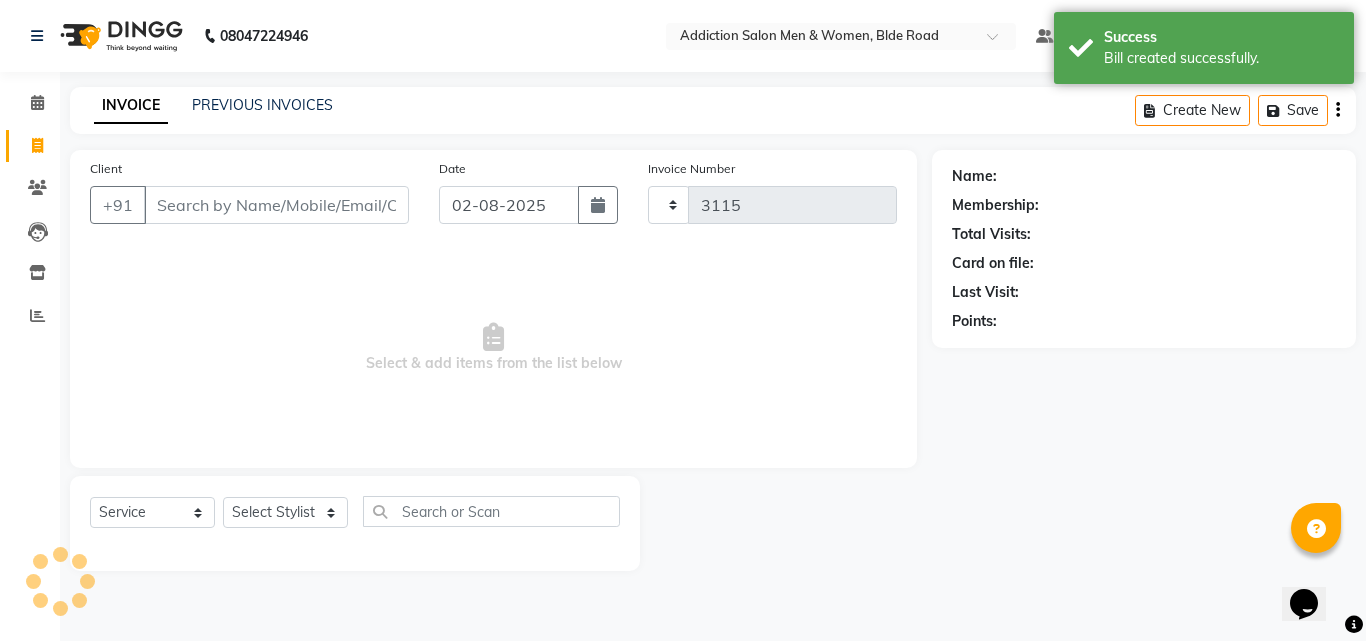 select on "6595" 